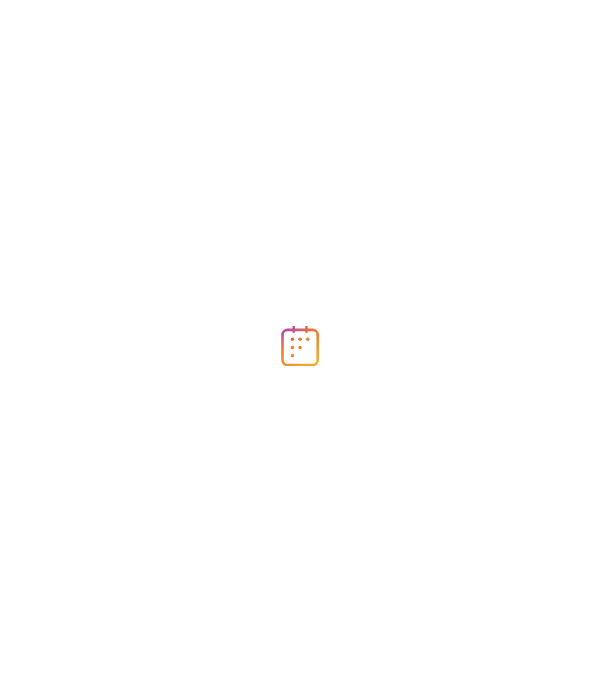 scroll, scrollTop: 0, scrollLeft: 0, axis: both 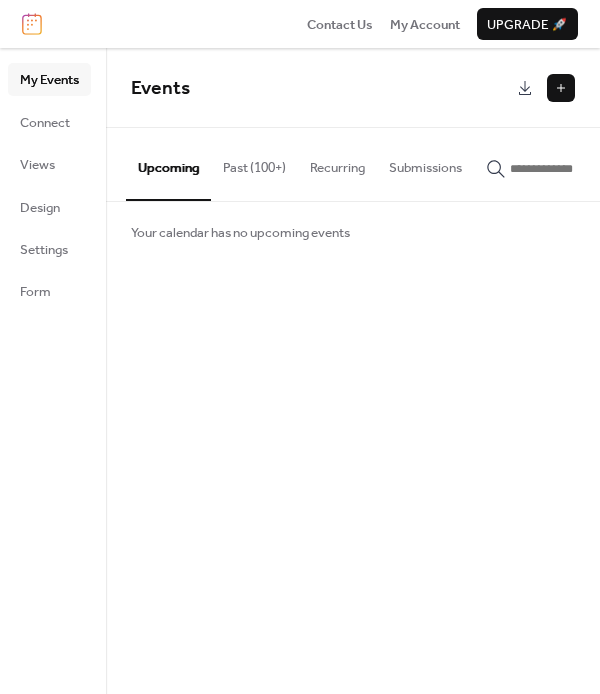 click on "Past  (100+)" at bounding box center (254, 163) 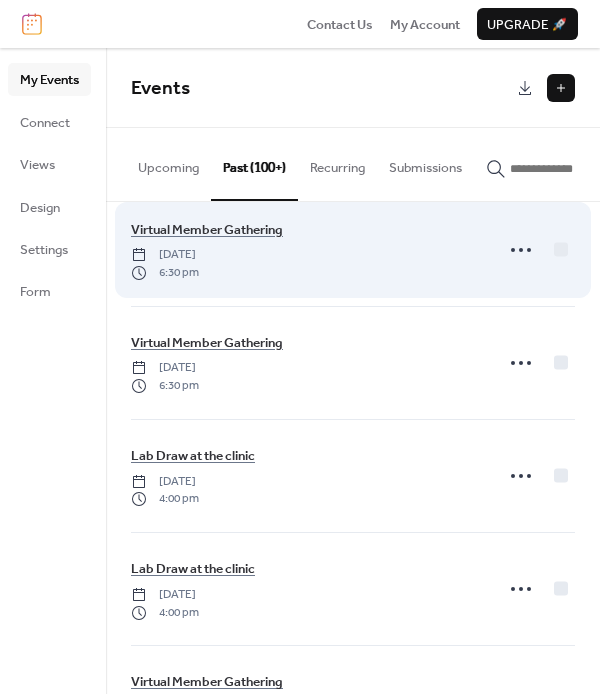 scroll, scrollTop: 185, scrollLeft: 0, axis: vertical 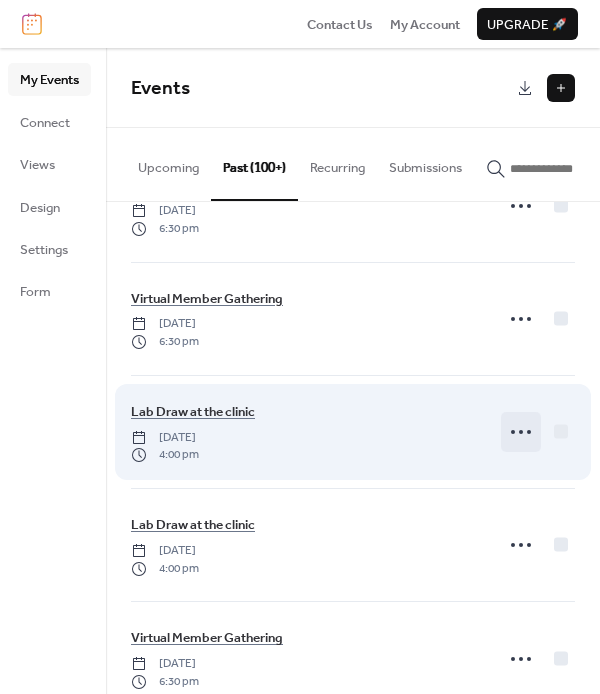 click 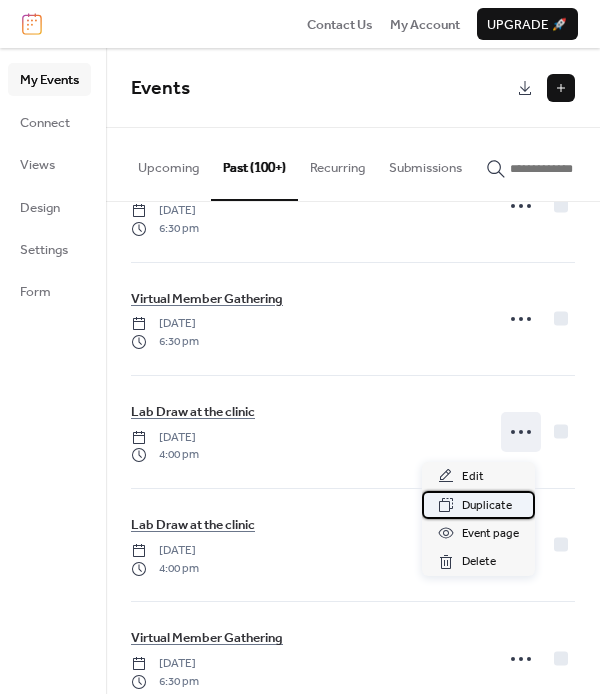 click on "Duplicate" at bounding box center (487, 506) 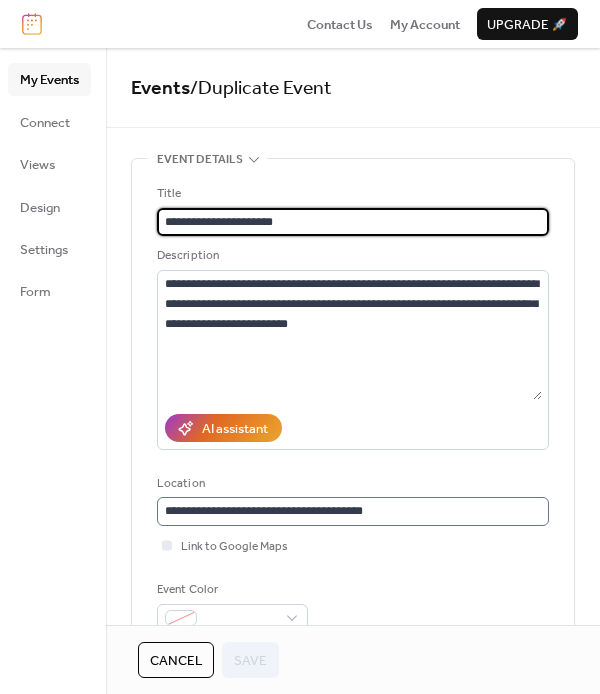 scroll, scrollTop: 0, scrollLeft: 0, axis: both 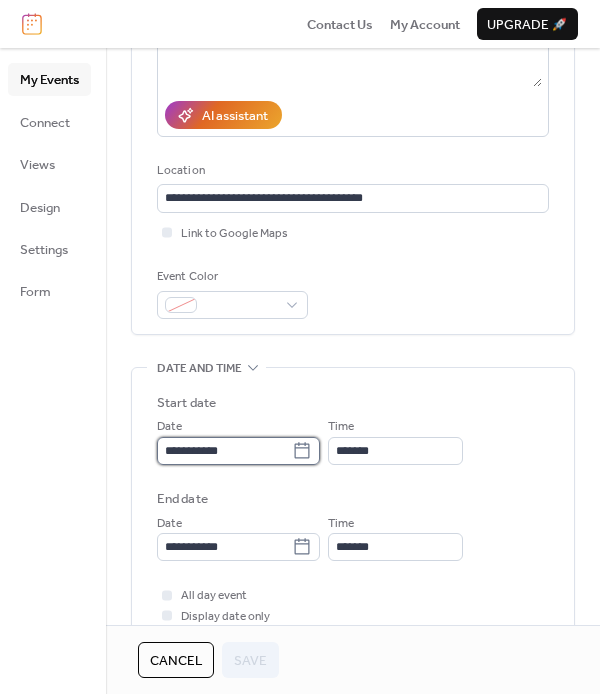 click on "**********" at bounding box center (224, 451) 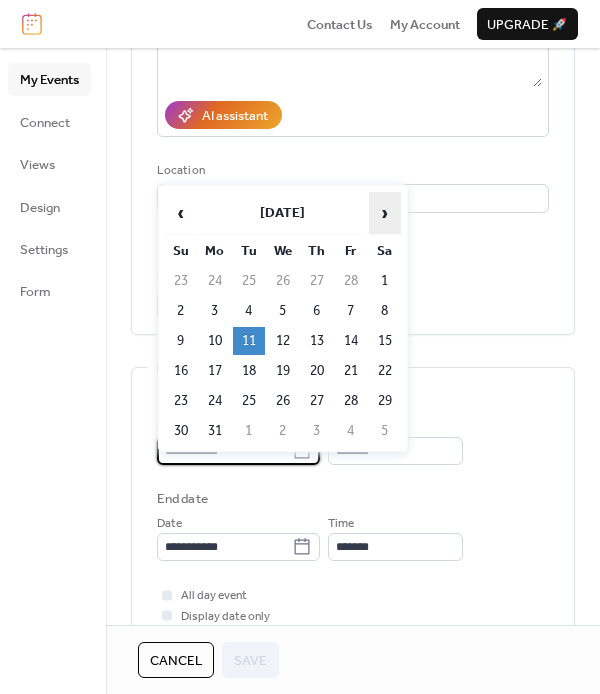 click on "›" at bounding box center [385, 213] 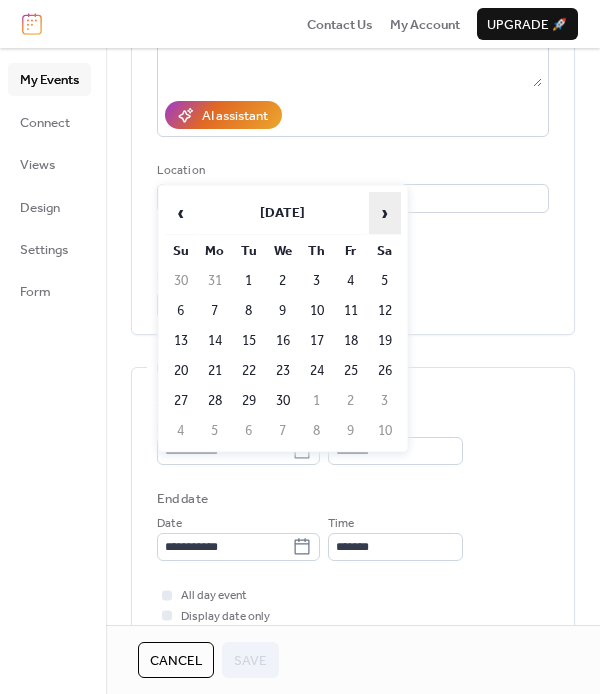 click on "›" at bounding box center (385, 213) 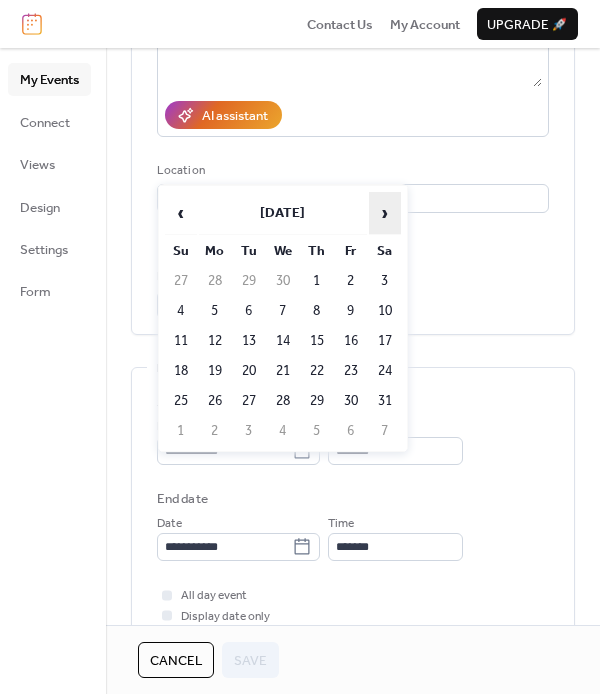 click on "›" at bounding box center (385, 213) 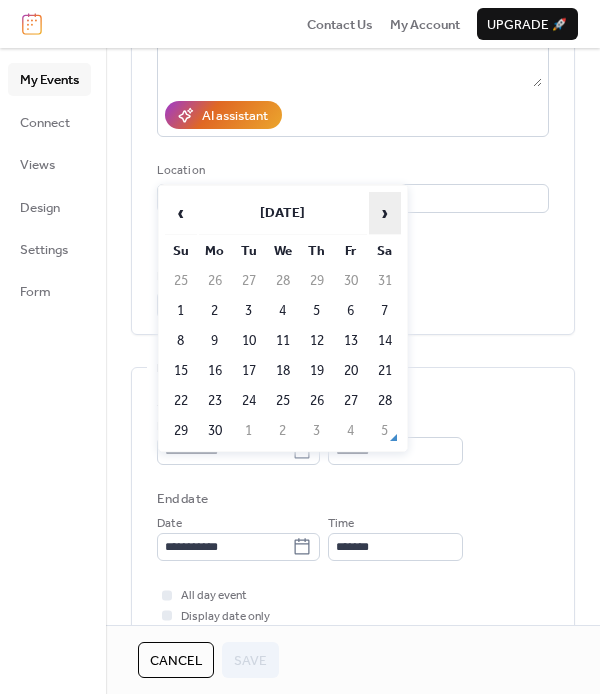 click on "›" at bounding box center [385, 213] 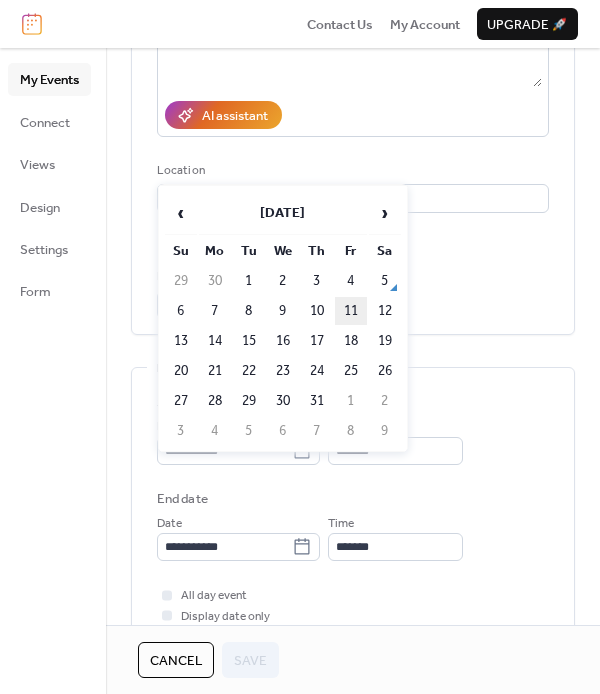 click on "11" at bounding box center [351, 311] 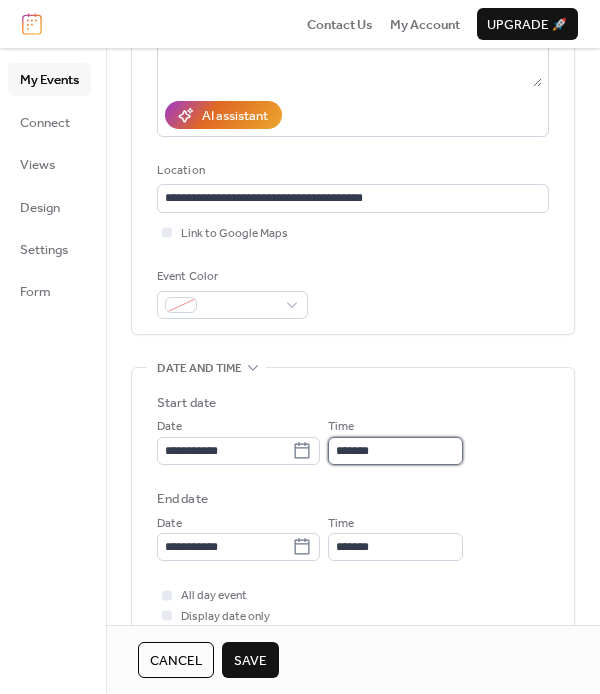 click on "*******" at bounding box center [395, 451] 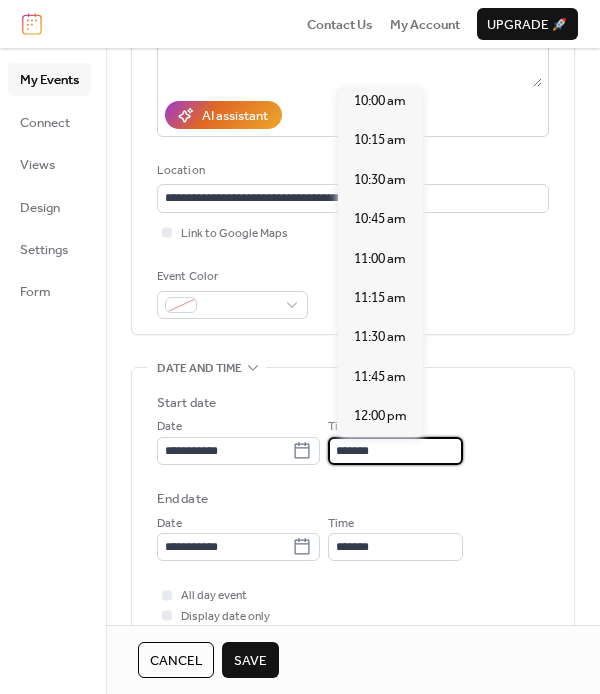 scroll, scrollTop: 1043, scrollLeft: 0, axis: vertical 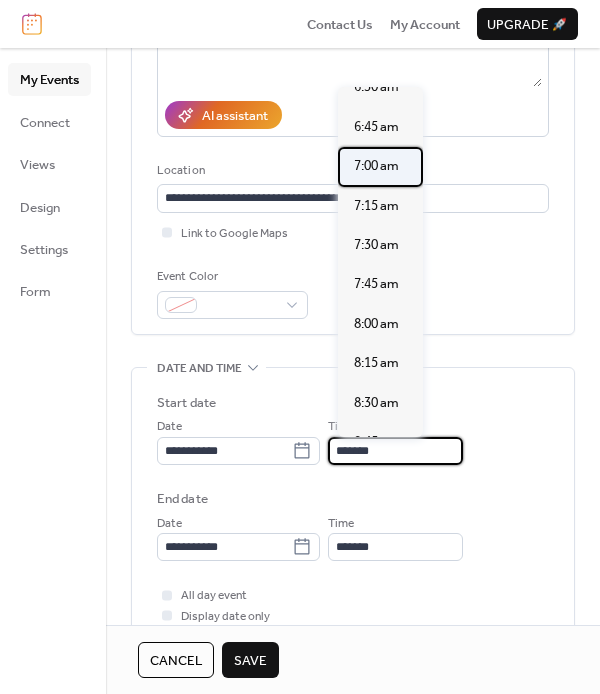 click on "7:00 am" at bounding box center [376, 166] 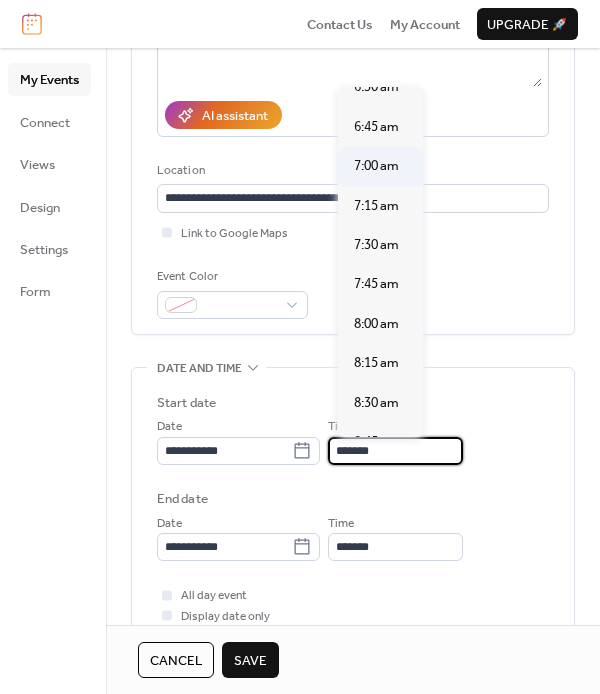 type on "*******" 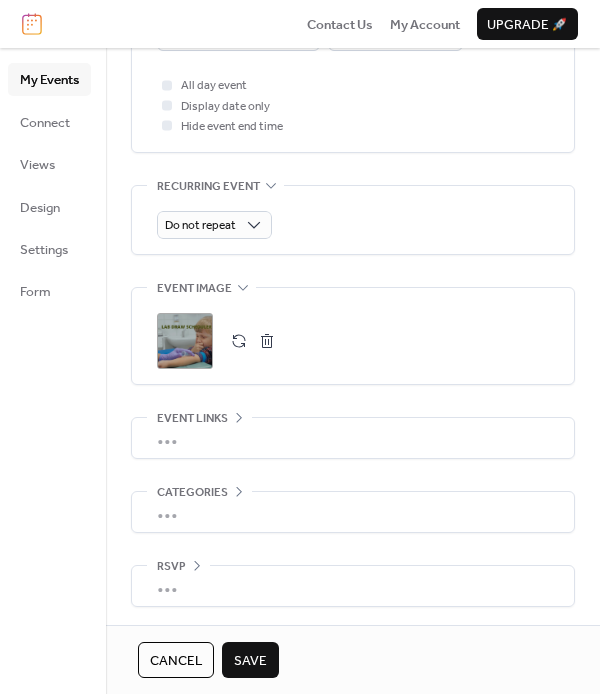 scroll, scrollTop: 825, scrollLeft: 0, axis: vertical 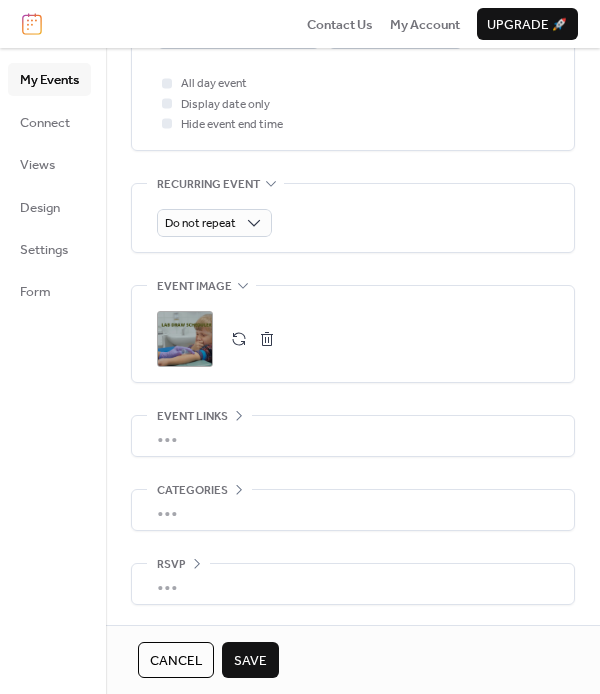 click on "Save" at bounding box center [250, 661] 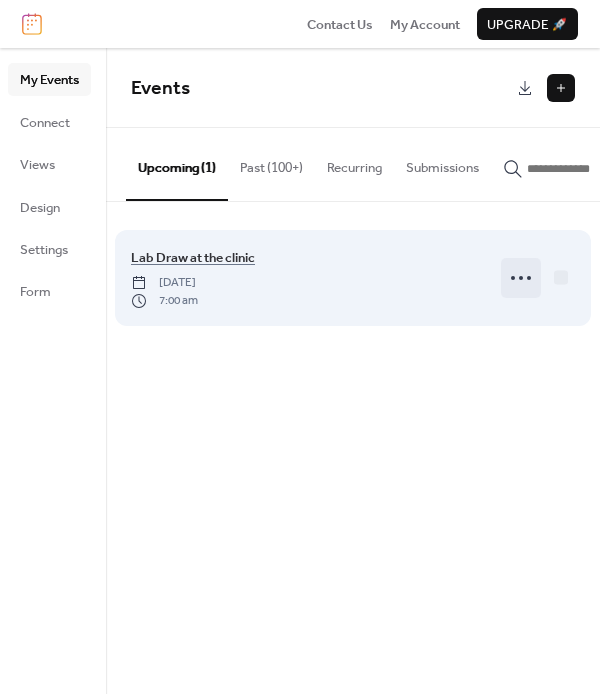click 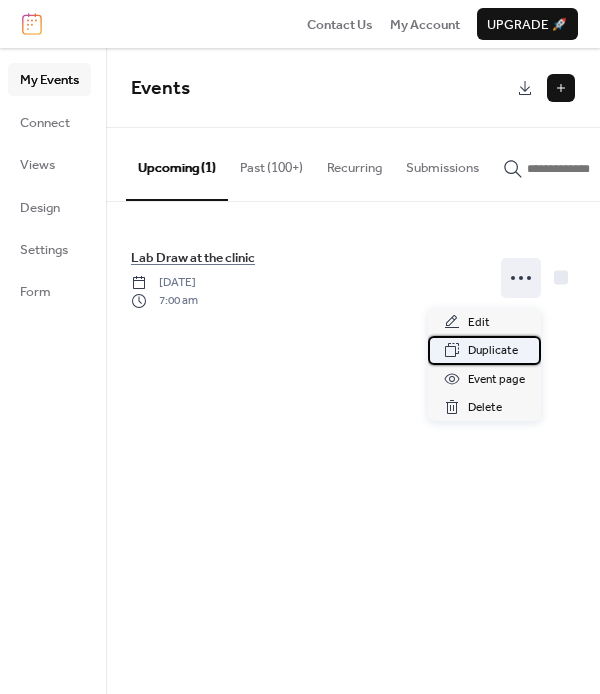 click on "Duplicate" at bounding box center [493, 351] 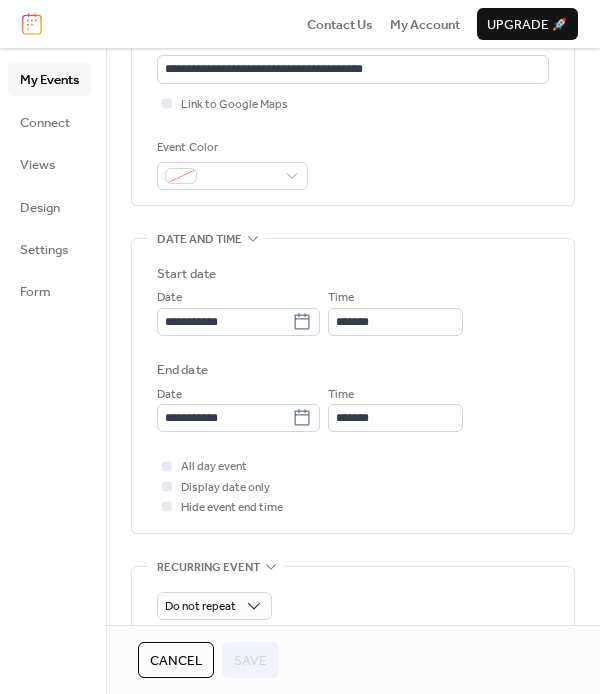 scroll, scrollTop: 443, scrollLeft: 0, axis: vertical 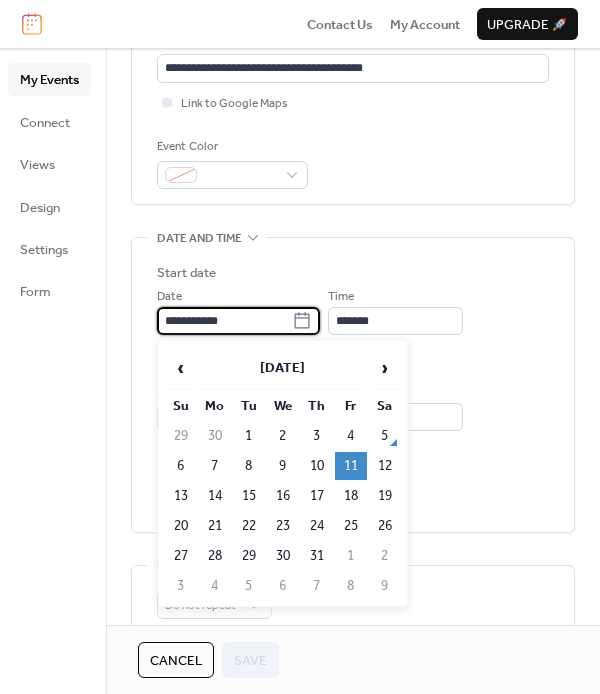 click on "**********" at bounding box center [224, 321] 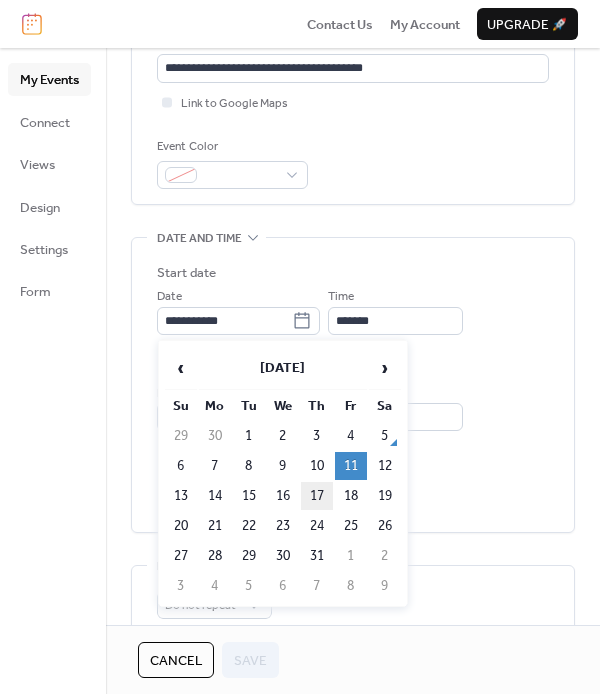 click on "17" at bounding box center [317, 496] 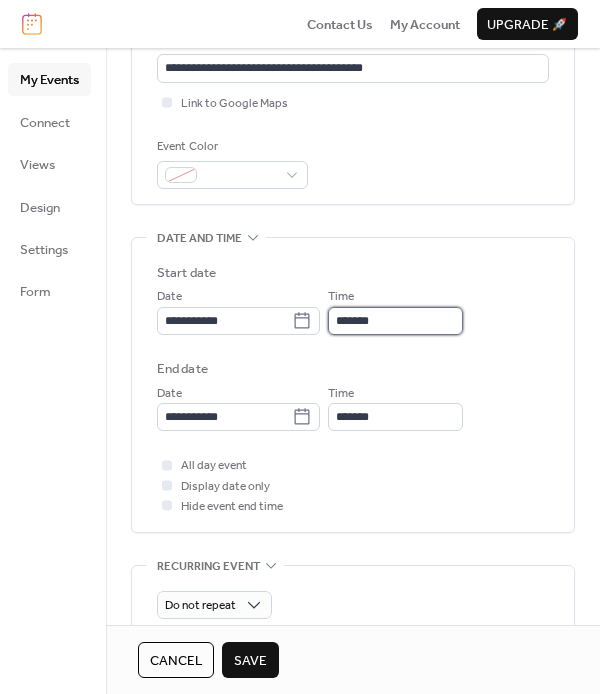 click on "*******" at bounding box center [395, 321] 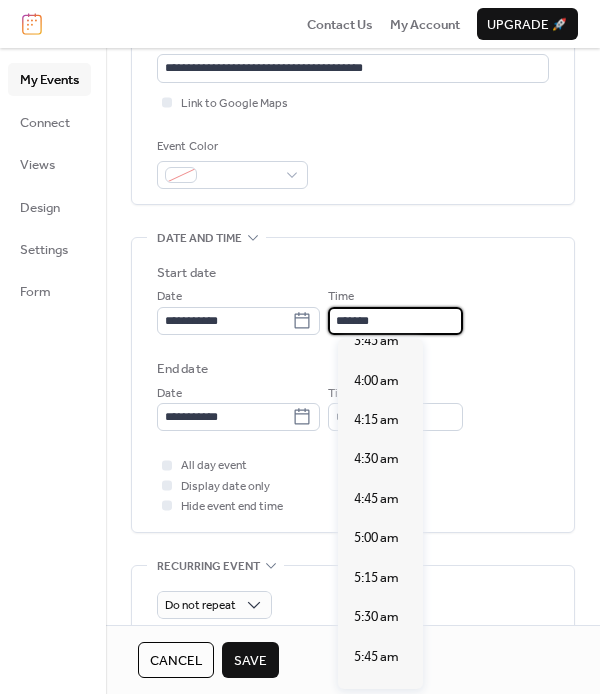 scroll, scrollTop: 598, scrollLeft: 0, axis: vertical 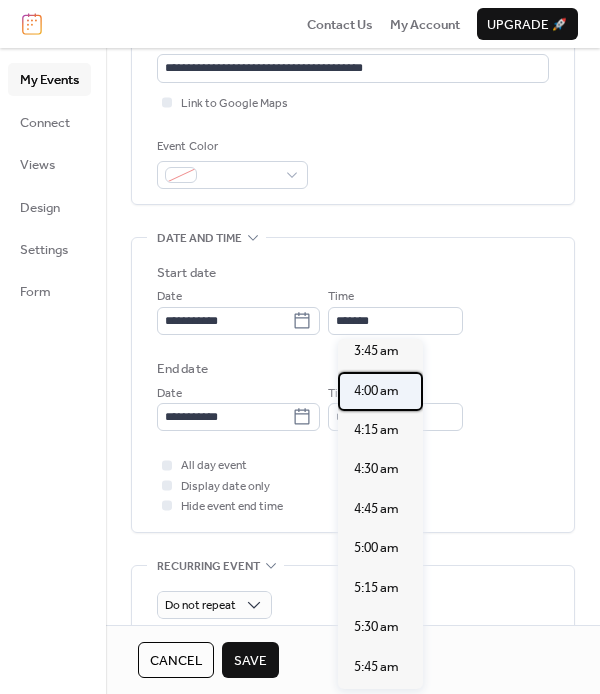 click on "4:00 am" at bounding box center [376, 391] 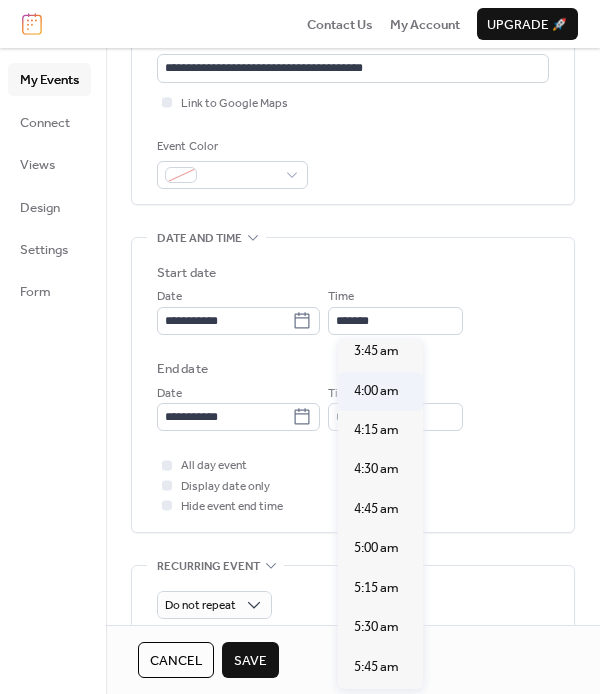 type on "*******" 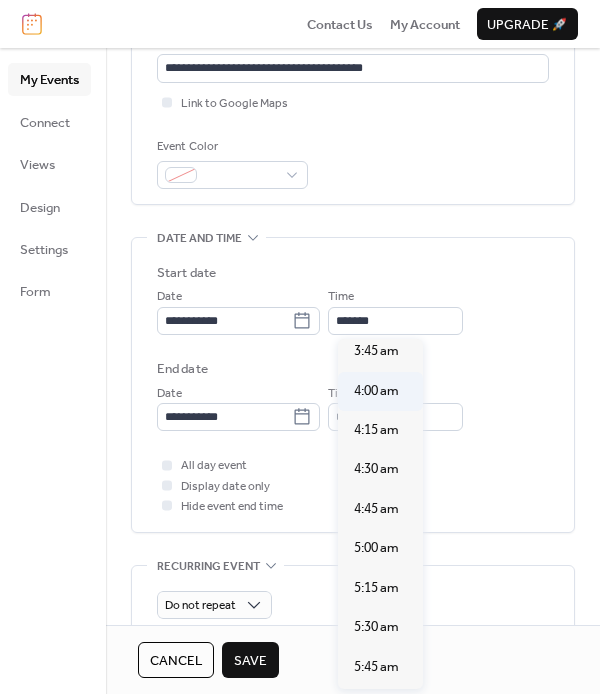 type on "*******" 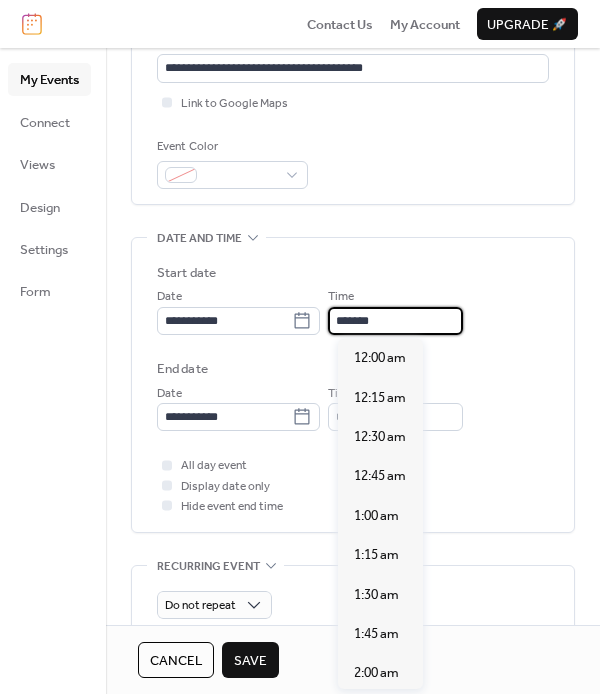 click on "*******" at bounding box center [395, 321] 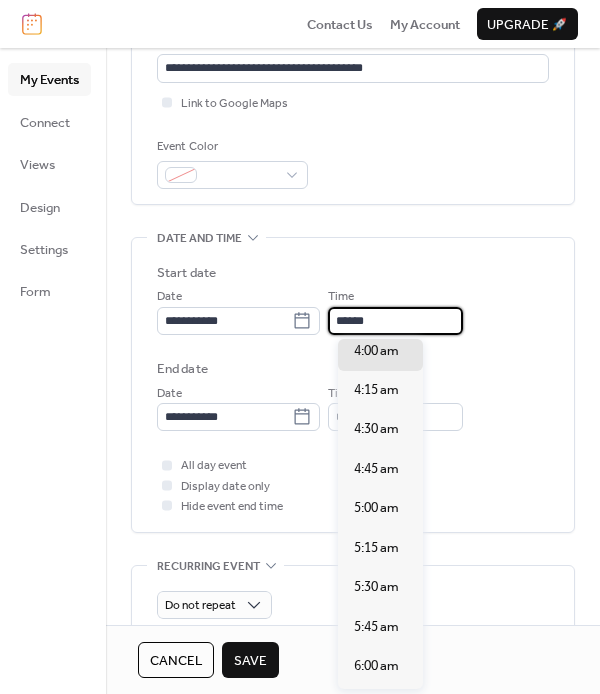 scroll, scrollTop: 2553, scrollLeft: 0, axis: vertical 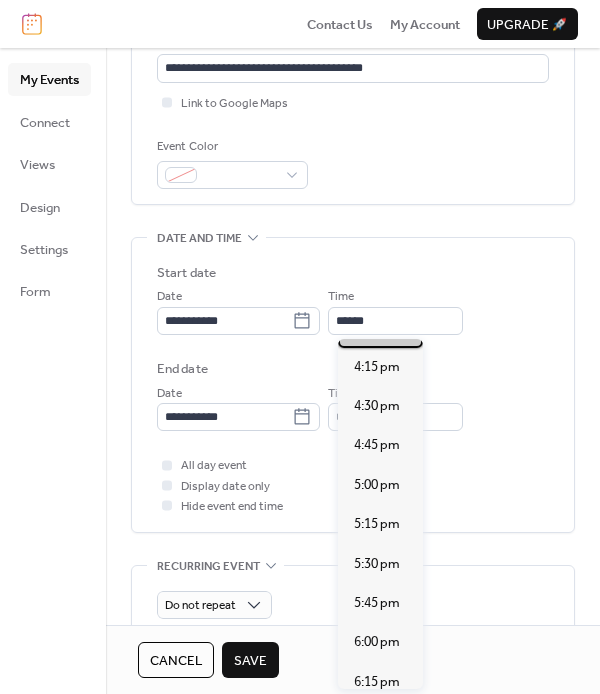 click on "4:00 pm" at bounding box center (377, 327) 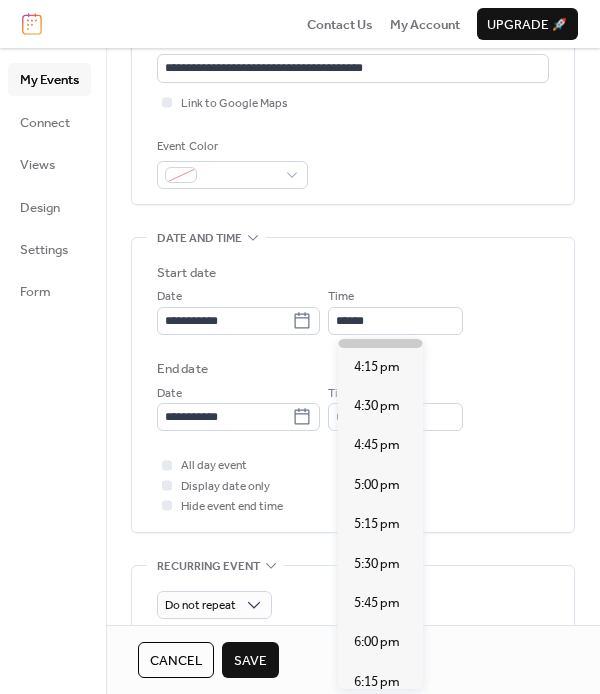 type on "*******" 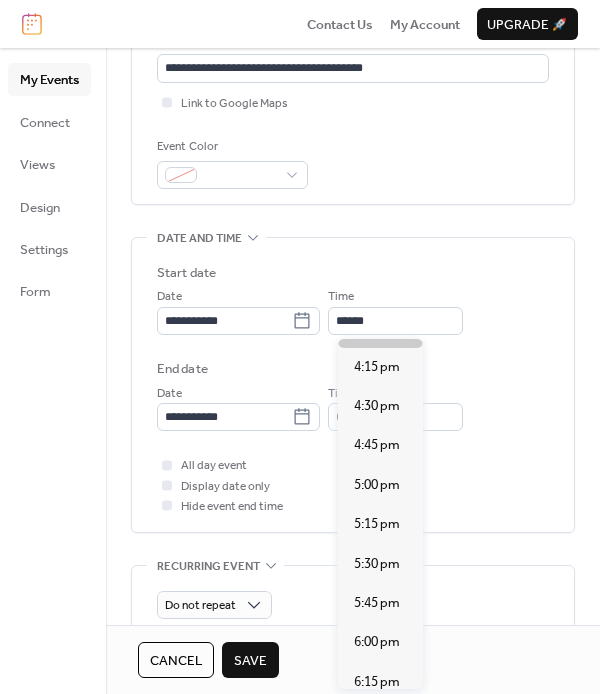 type on "*******" 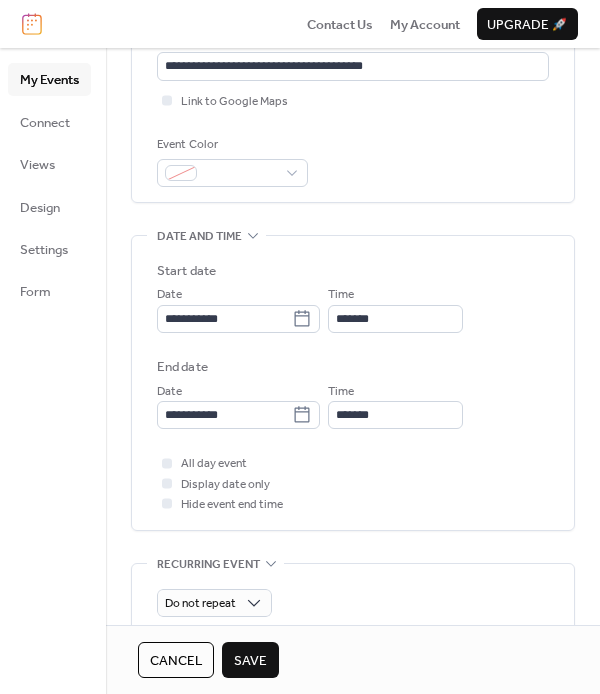 scroll, scrollTop: 447, scrollLeft: 0, axis: vertical 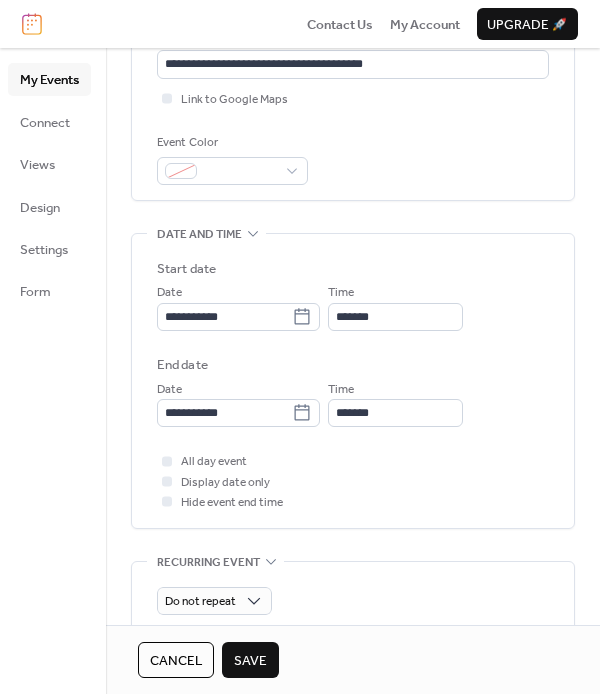 click on "Save" at bounding box center (250, 660) 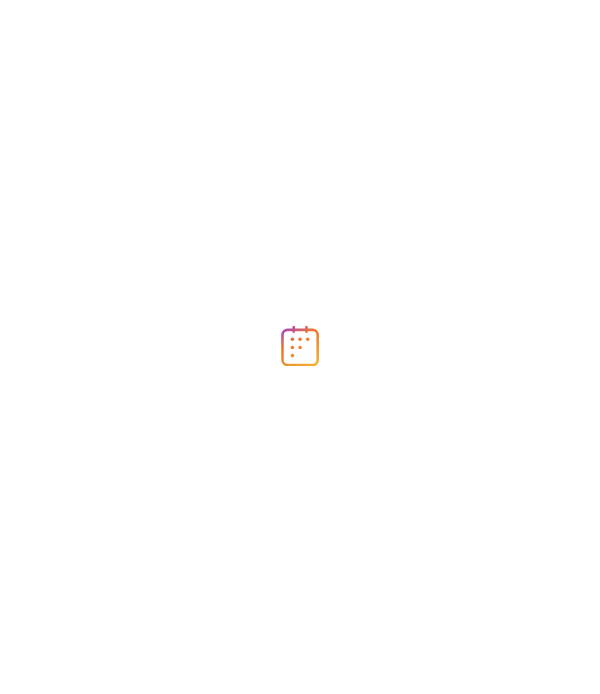 scroll, scrollTop: 0, scrollLeft: 0, axis: both 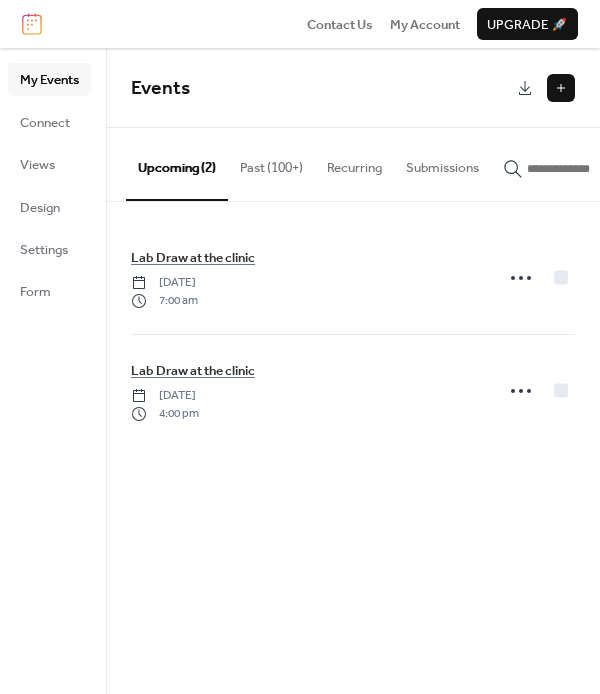 click on "Past  (100+)" at bounding box center [271, 163] 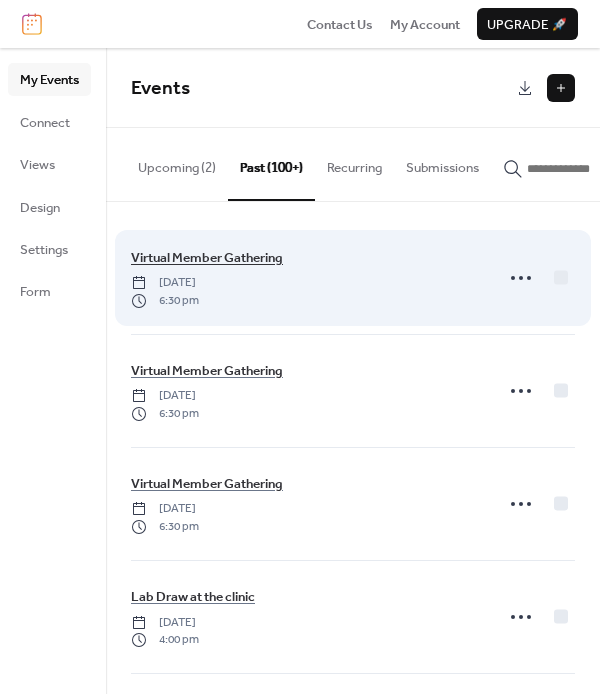 click on "Virtual Member Gathering" at bounding box center [207, 258] 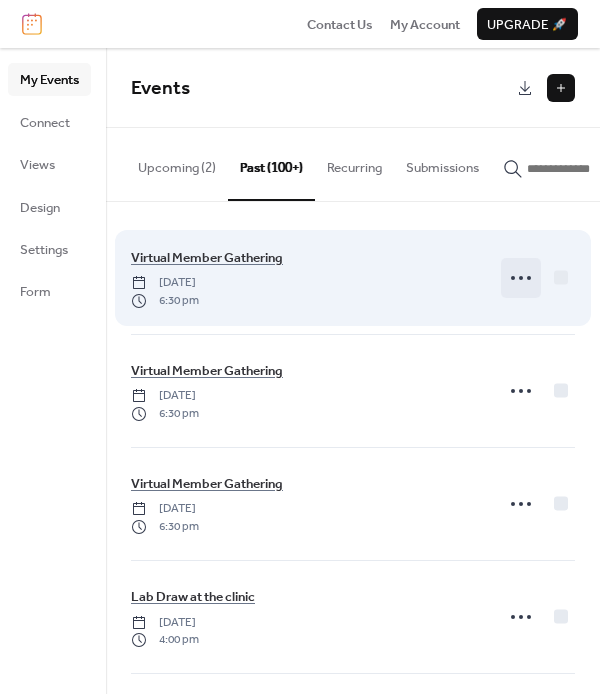 click 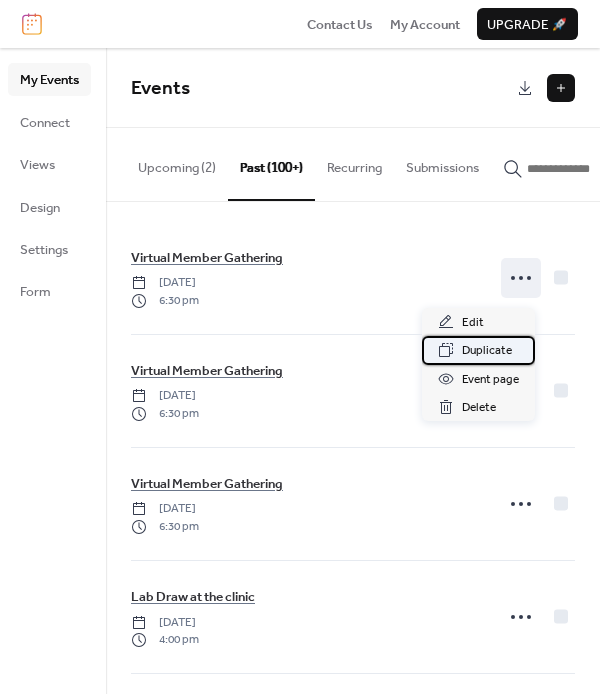 click on "Duplicate" at bounding box center [487, 351] 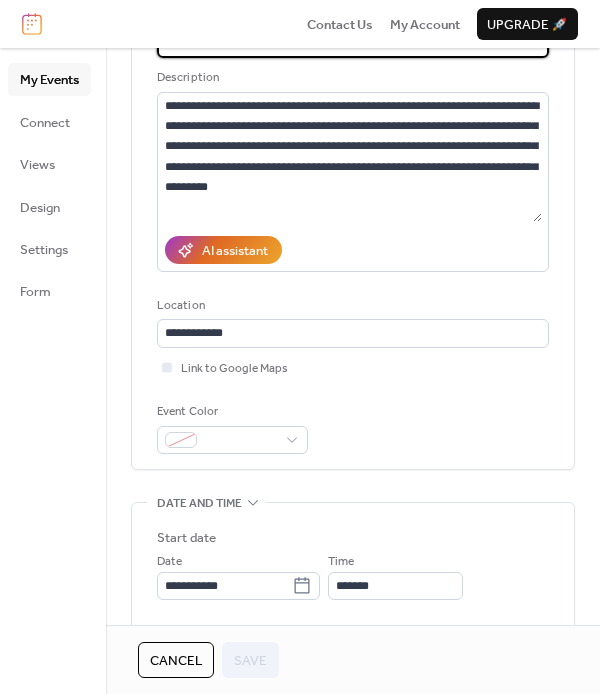 scroll, scrollTop: 359, scrollLeft: 0, axis: vertical 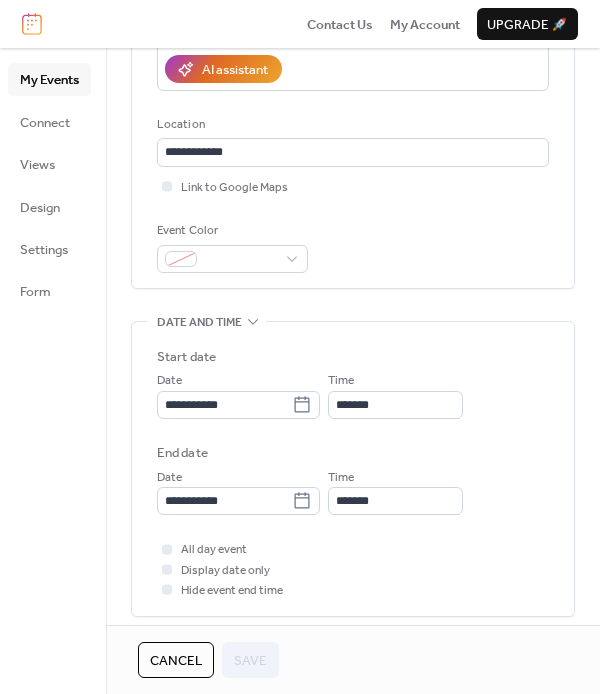 click on "**********" at bounding box center (238, 394) 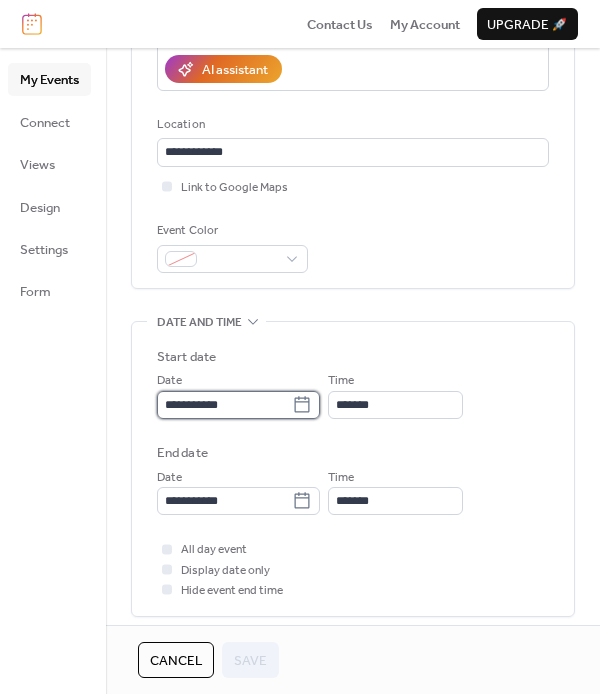 click on "**********" at bounding box center (224, 405) 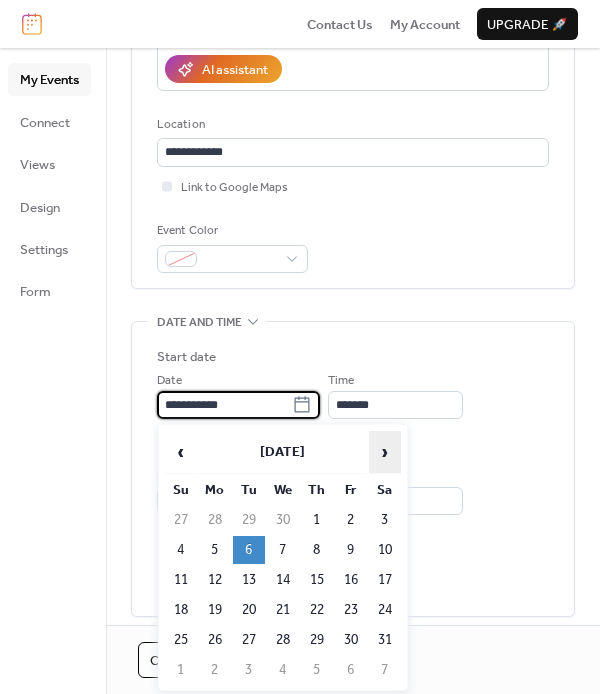 click on "›" at bounding box center (385, 452) 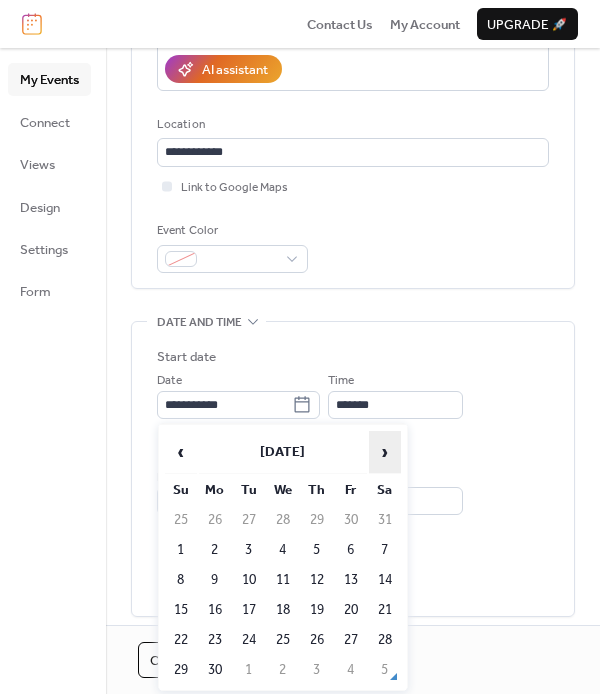 click on "›" at bounding box center (385, 452) 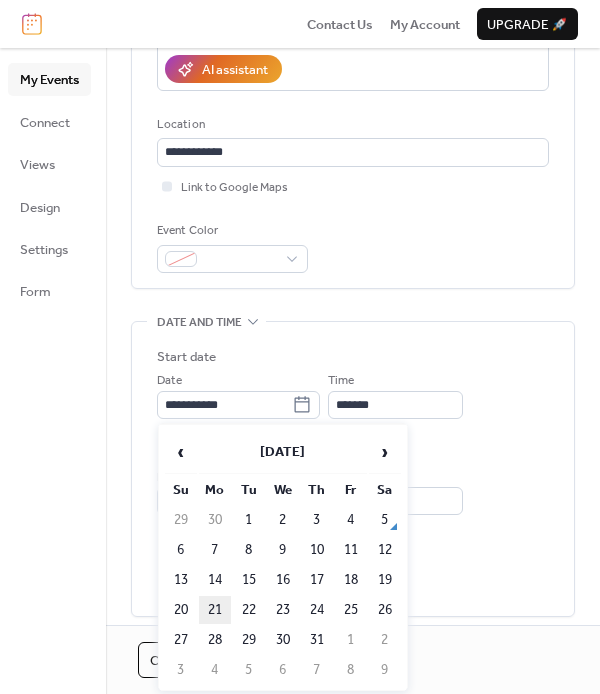 click on "21" at bounding box center (215, 610) 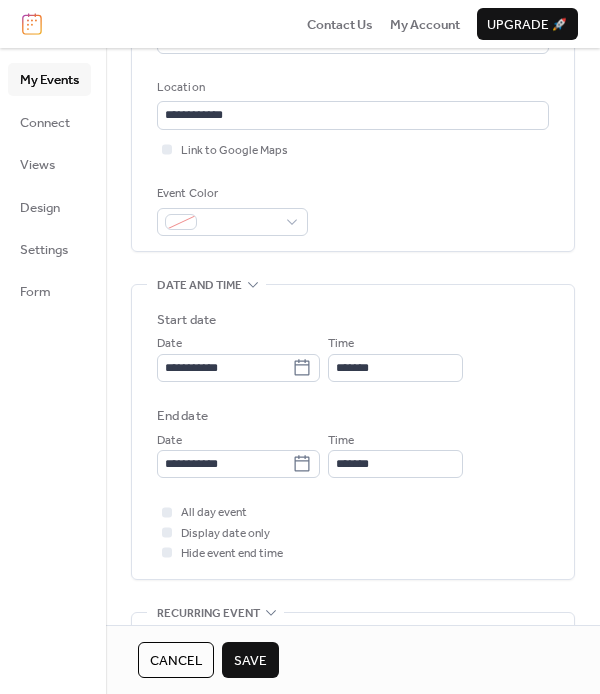 scroll, scrollTop: 398, scrollLeft: 0, axis: vertical 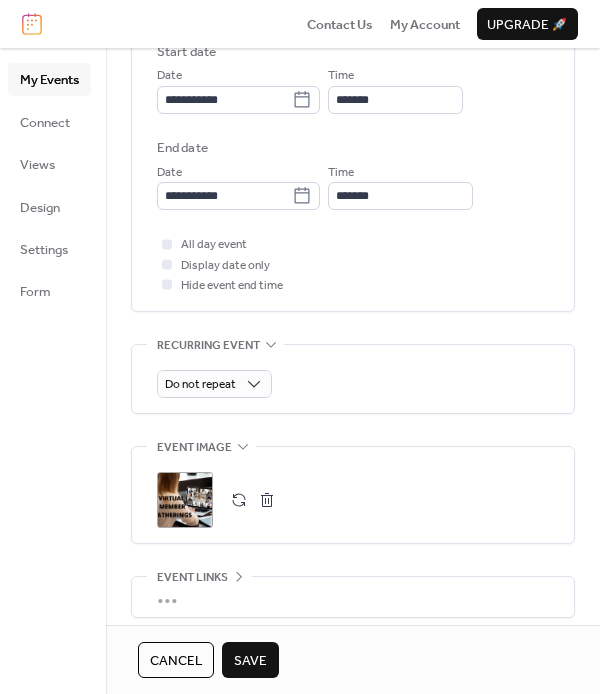 click on "•••" at bounding box center (353, 597) 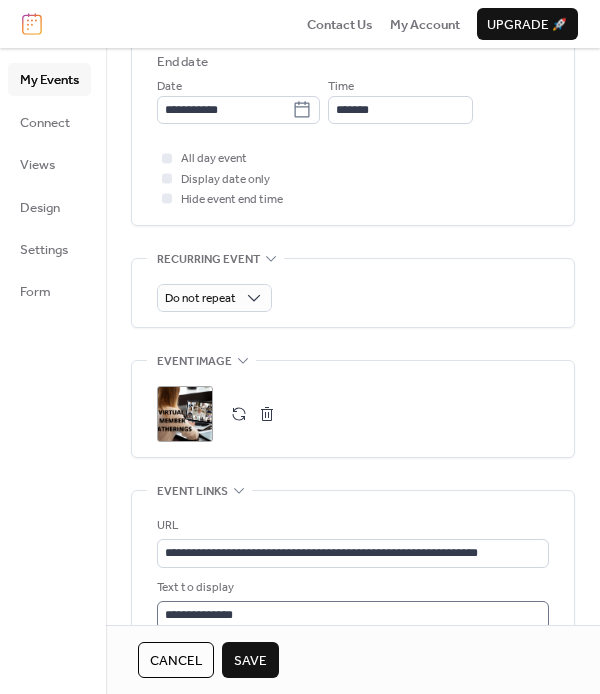 scroll, scrollTop: 761, scrollLeft: 0, axis: vertical 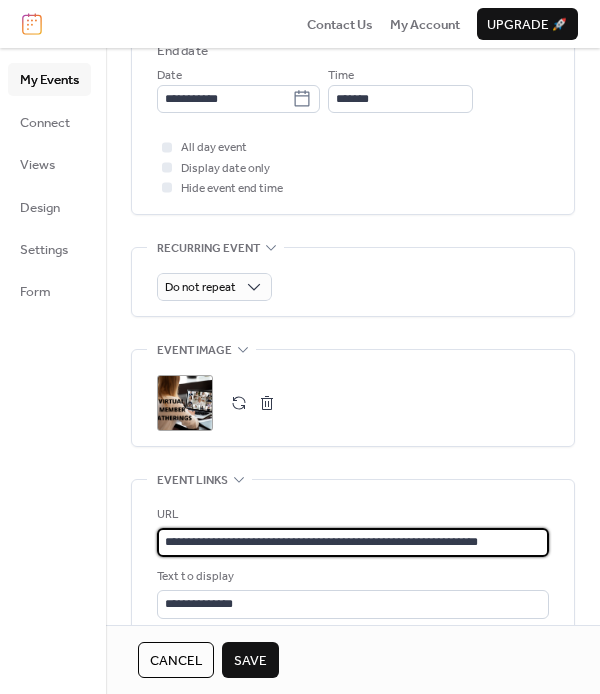 click on "**********" at bounding box center [353, 542] 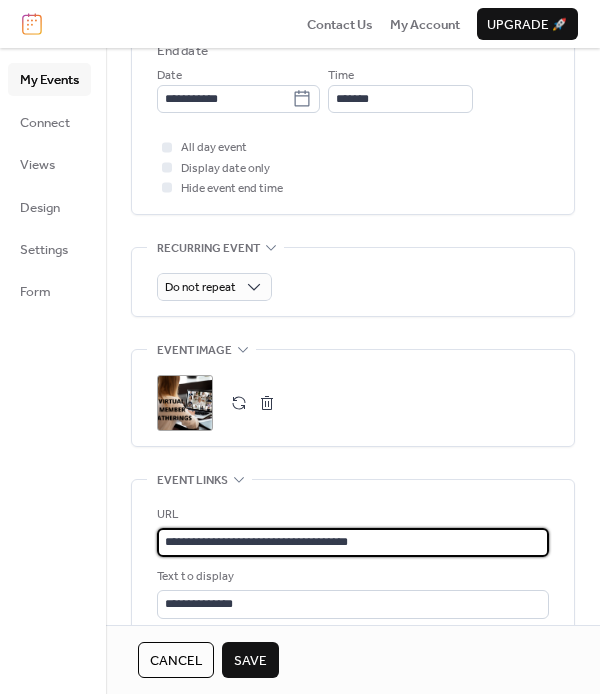 type on "**********" 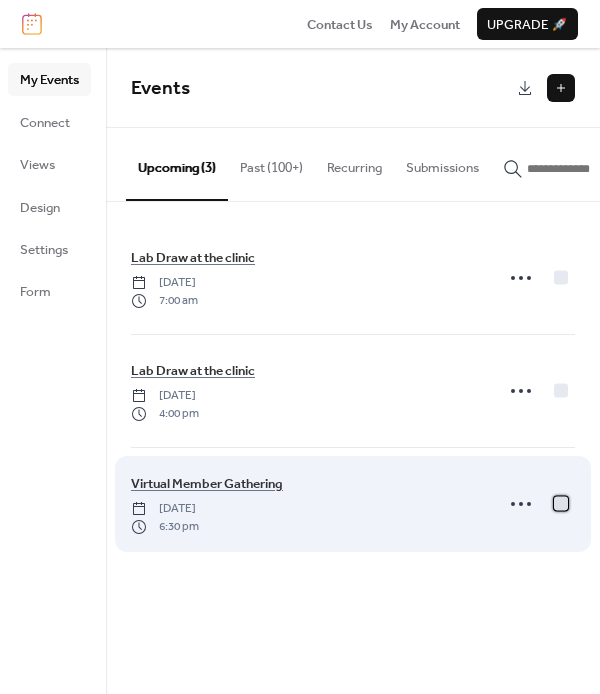 click at bounding box center (561, 504) 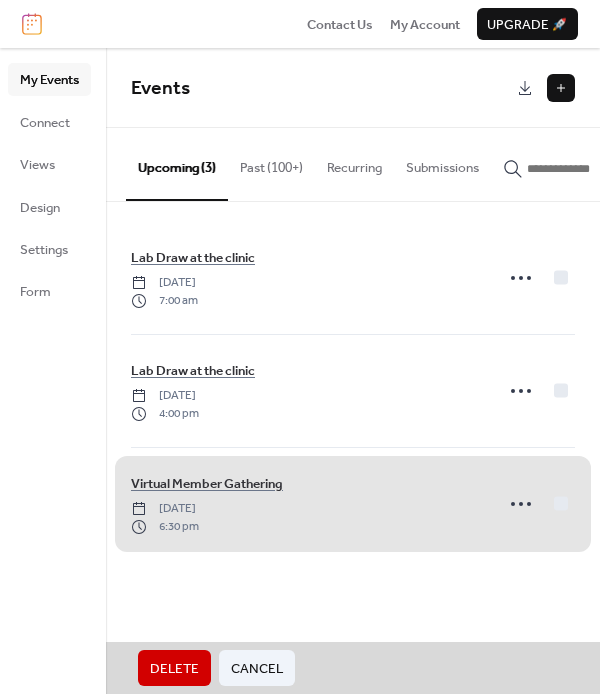 click on "Virtual Member Gathering [DATE] 6:30 pm" at bounding box center [353, 503] 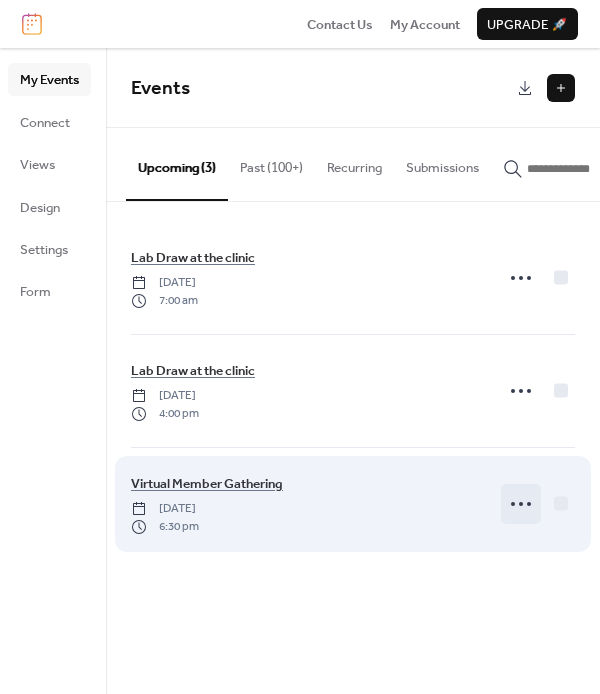click 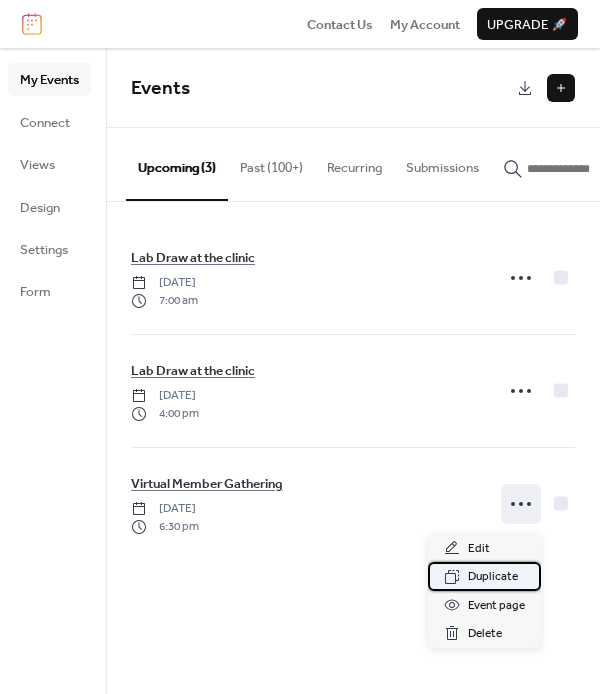 click on "Duplicate" at bounding box center [493, 577] 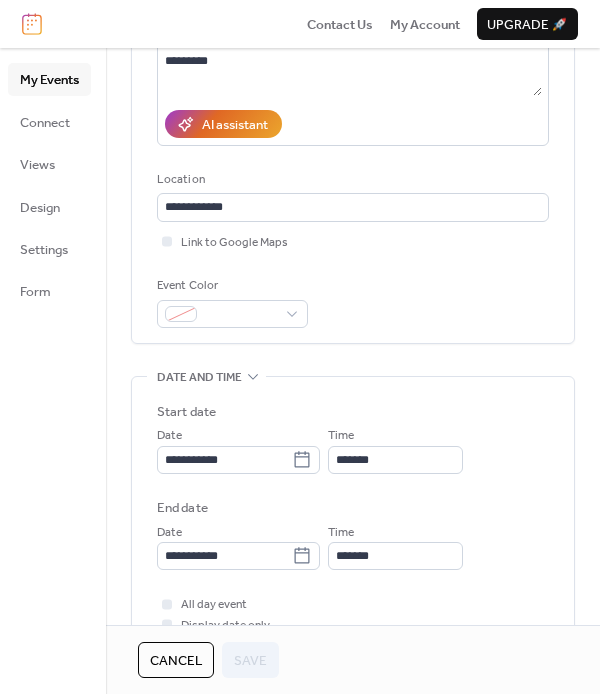 scroll, scrollTop: 311, scrollLeft: 0, axis: vertical 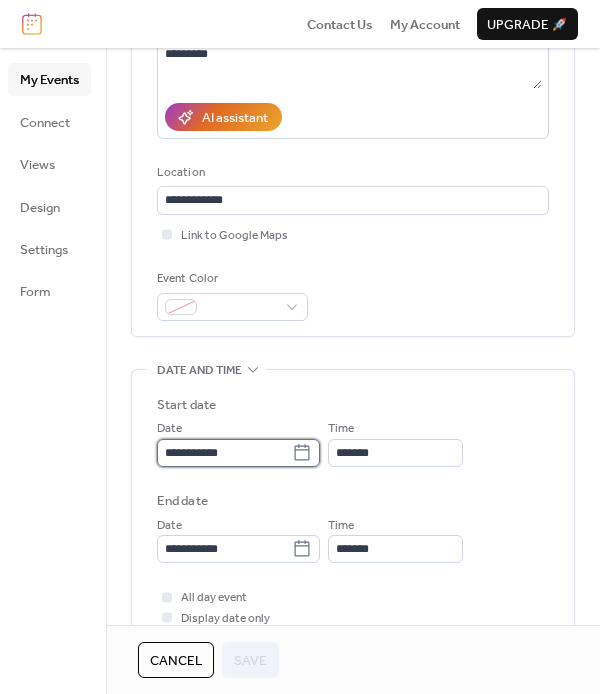 click on "**********" at bounding box center [224, 453] 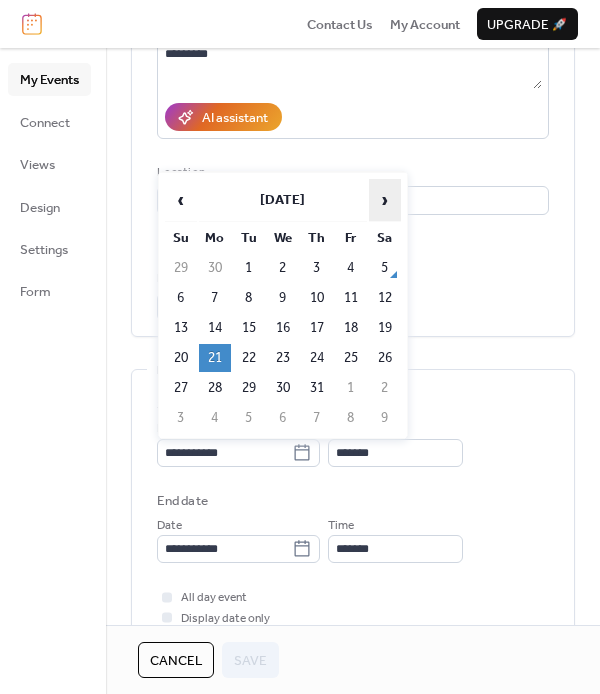 click on "›" at bounding box center [385, 200] 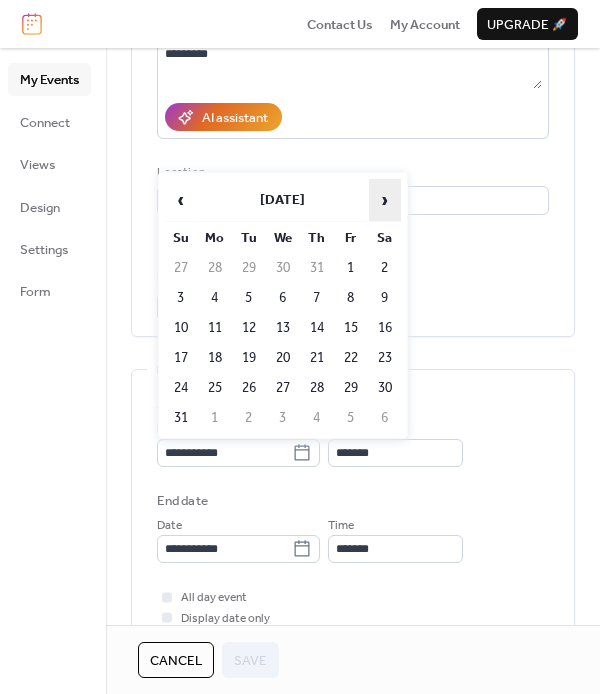 click on "›" at bounding box center (385, 200) 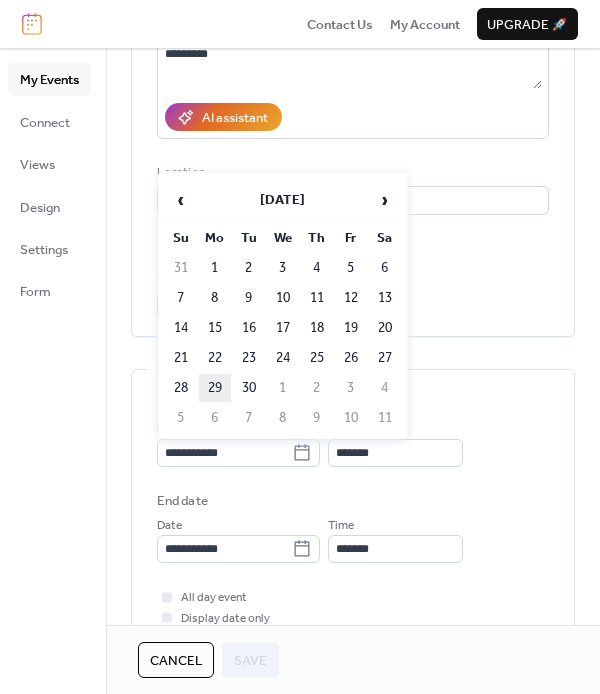 click on "29" at bounding box center [215, 388] 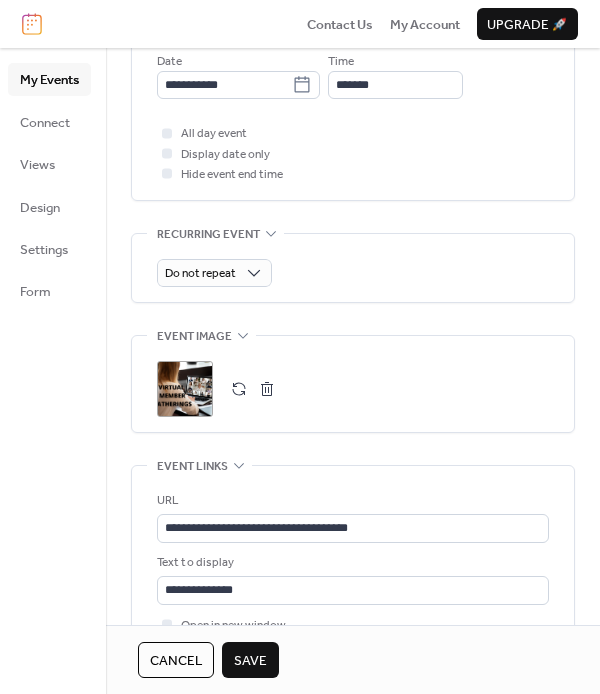 scroll, scrollTop: 804, scrollLeft: 0, axis: vertical 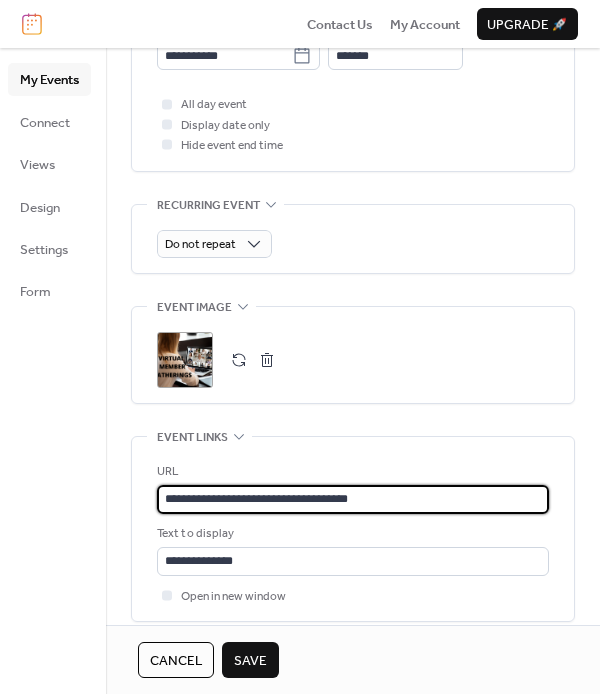 click on "**********" at bounding box center (353, 499) 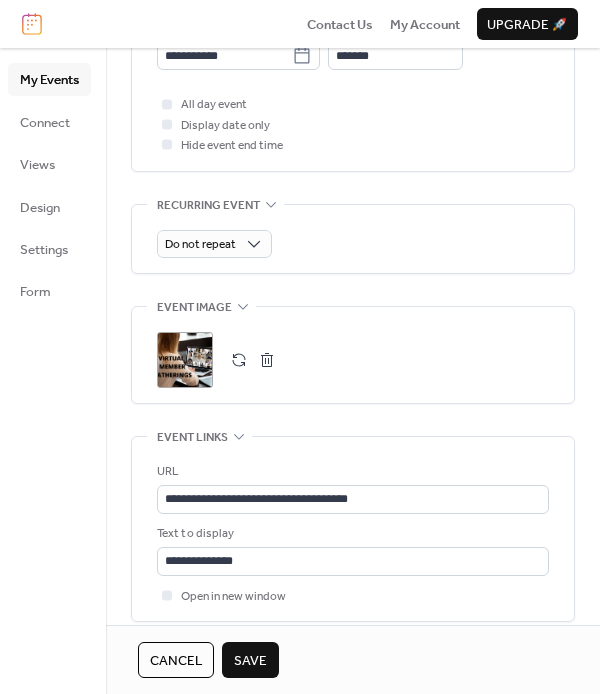 click on "Save" at bounding box center (250, 661) 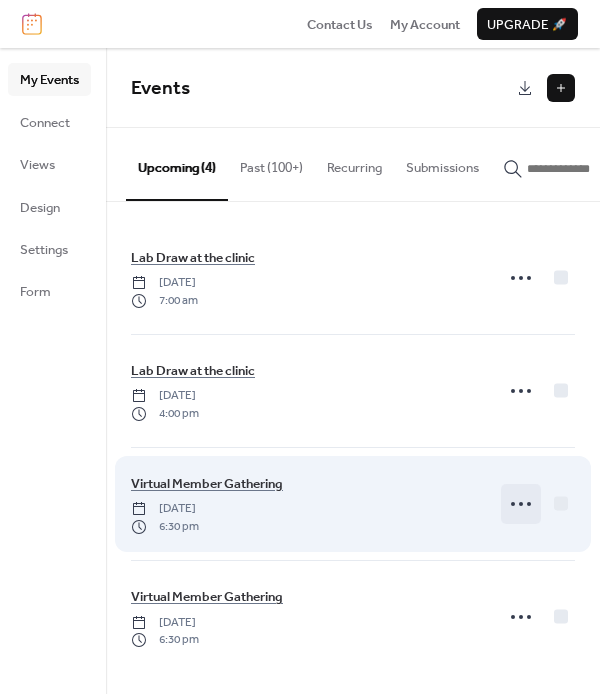 click 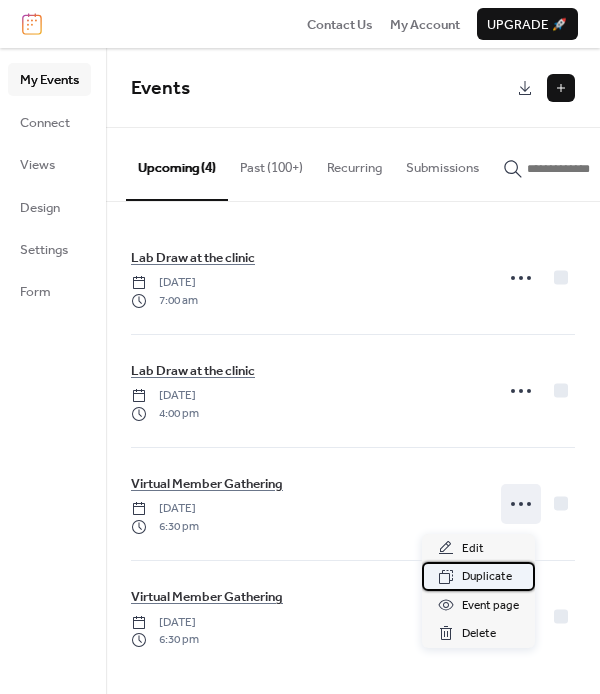 click on "Duplicate" at bounding box center [487, 577] 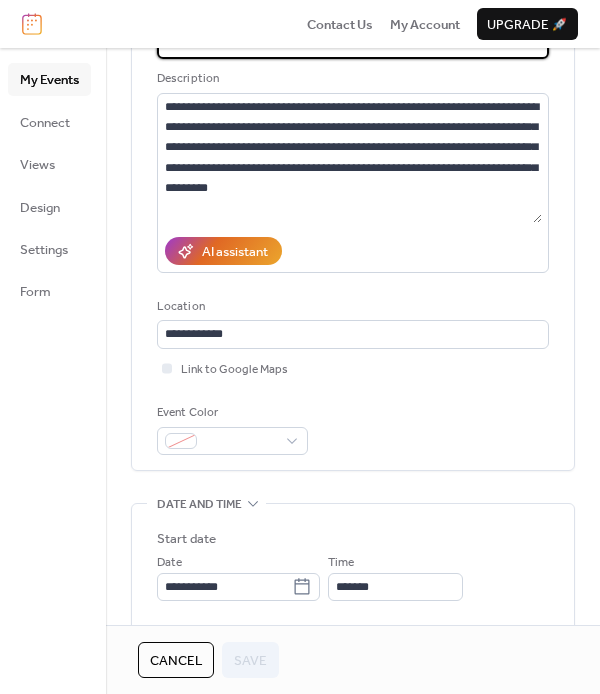 scroll, scrollTop: 407, scrollLeft: 0, axis: vertical 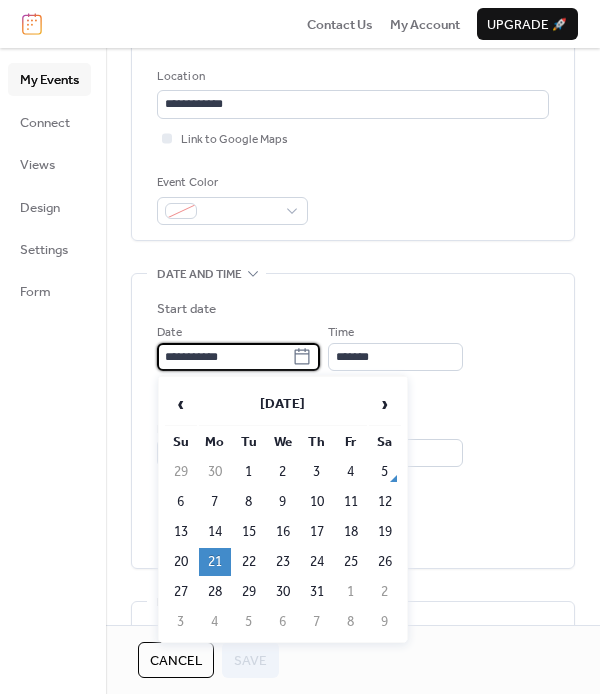 click on "**********" at bounding box center (224, 357) 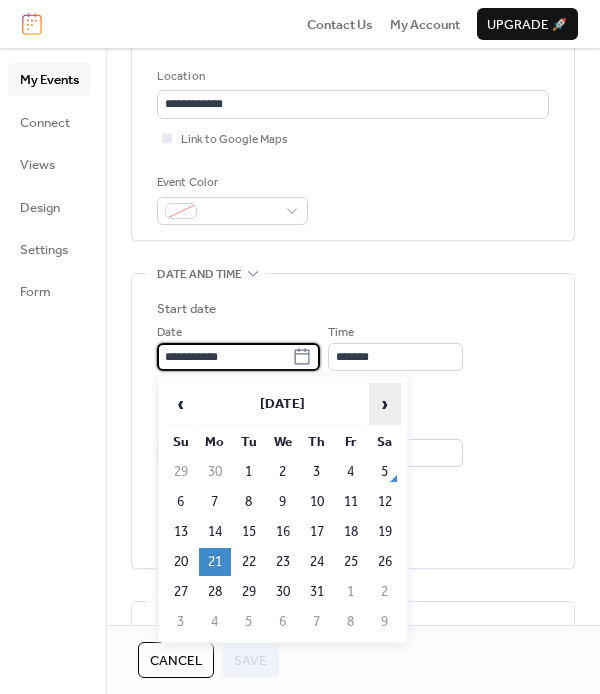 click on "›" at bounding box center [385, 404] 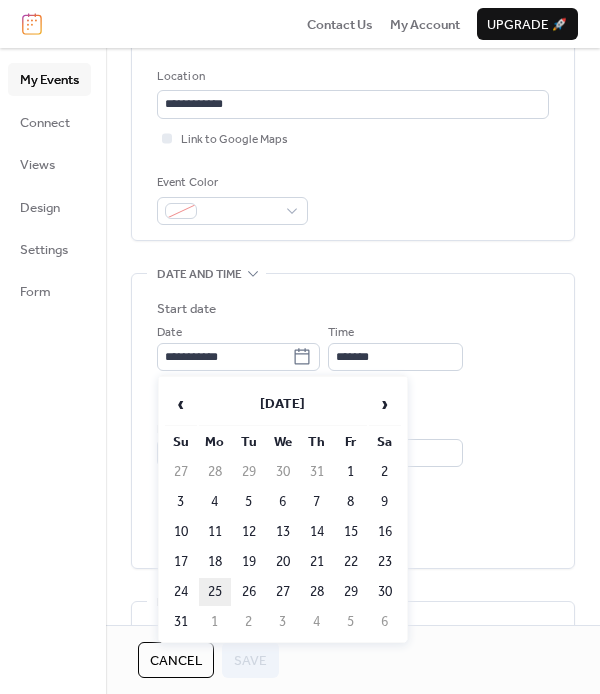 click on "25" at bounding box center [215, 592] 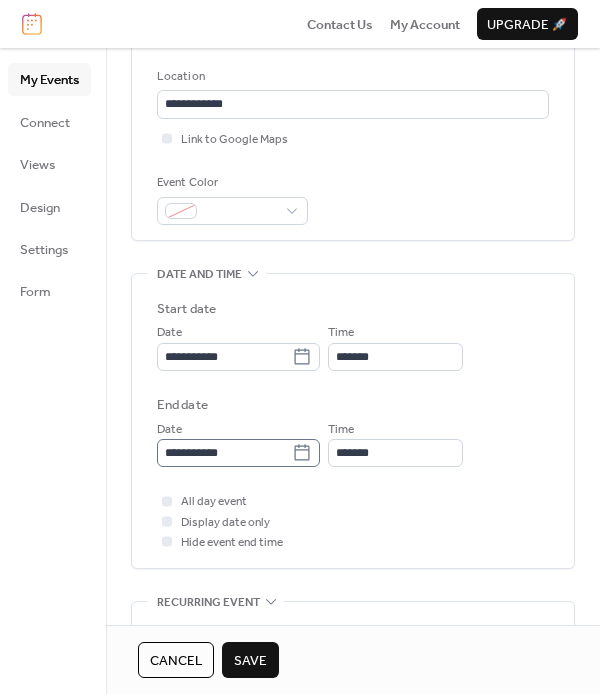 scroll, scrollTop: 0, scrollLeft: 0, axis: both 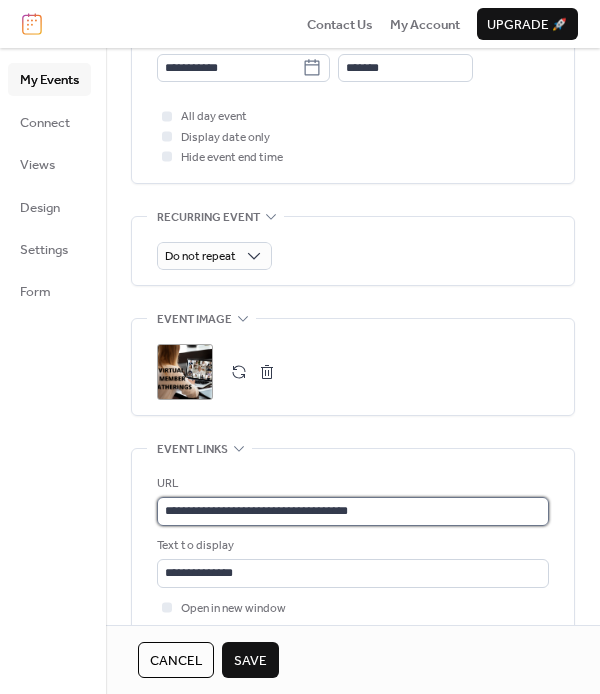 click on "**********" at bounding box center (353, 511) 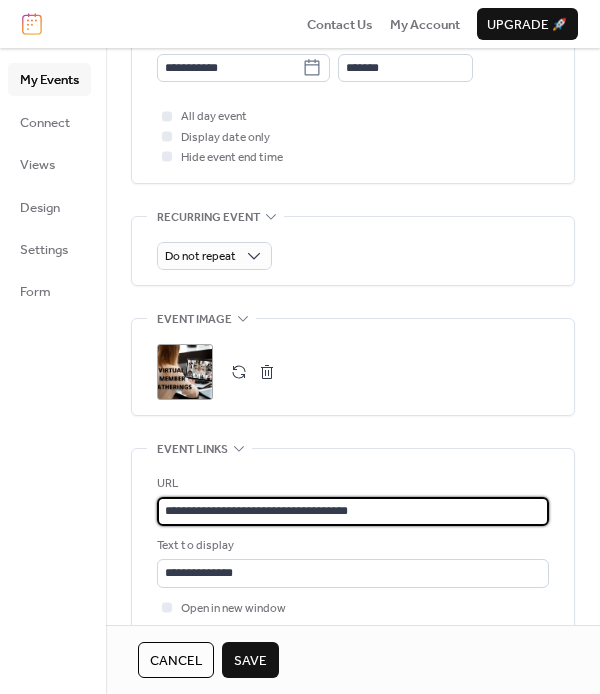 click on "**********" at bounding box center (353, 511) 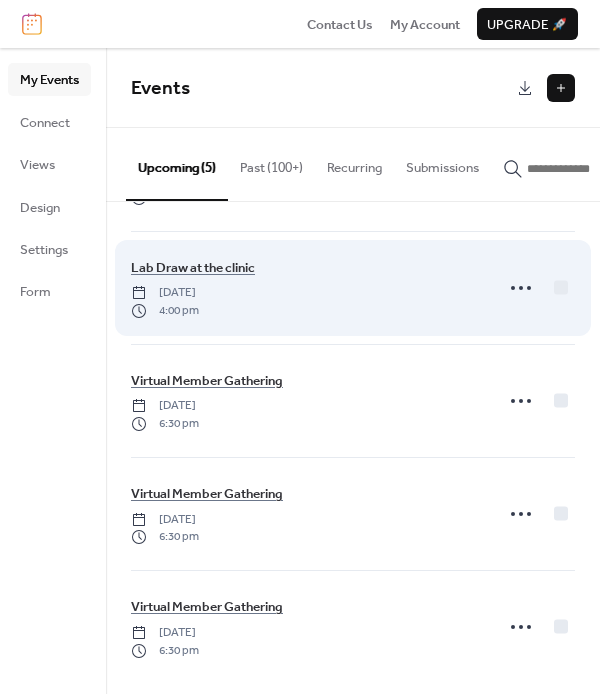 scroll, scrollTop: 118, scrollLeft: 0, axis: vertical 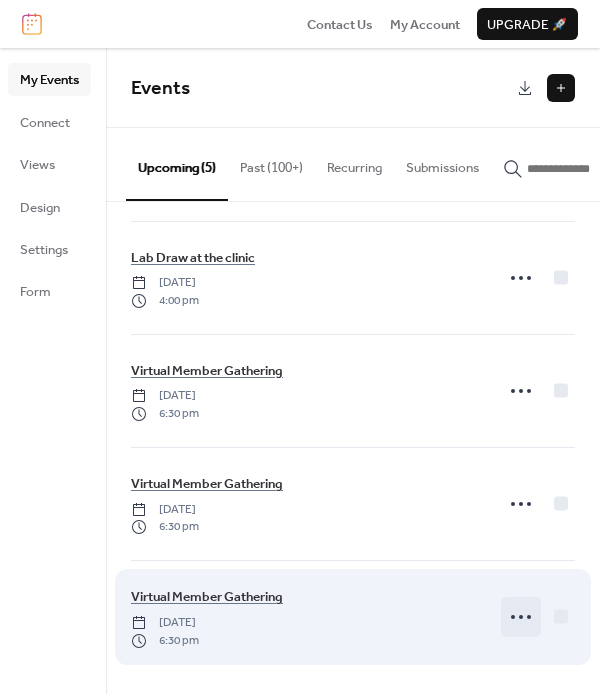 click 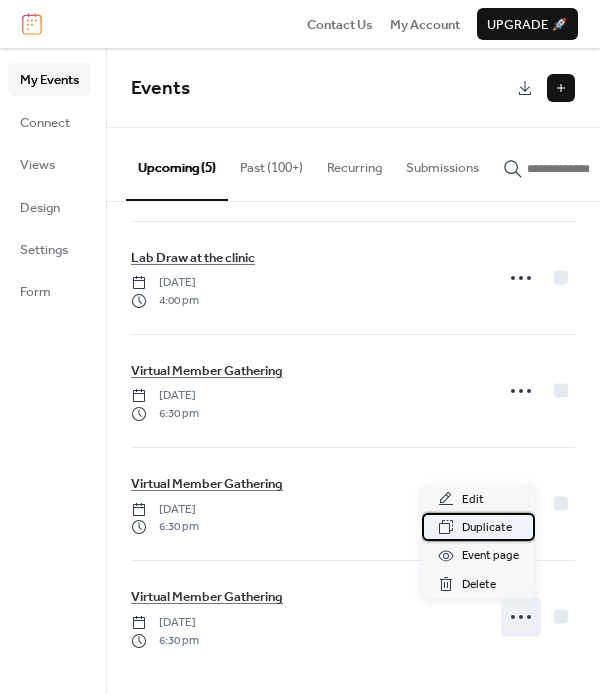 click on "Duplicate" at bounding box center [487, 528] 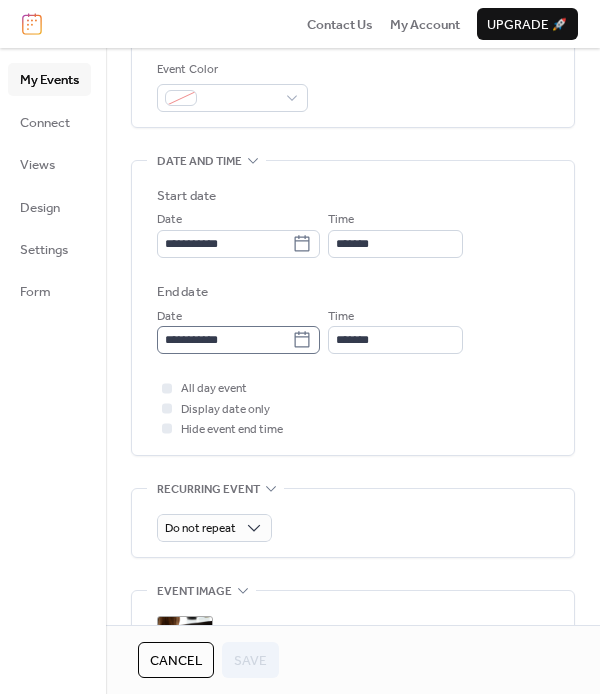 scroll, scrollTop: 539, scrollLeft: 0, axis: vertical 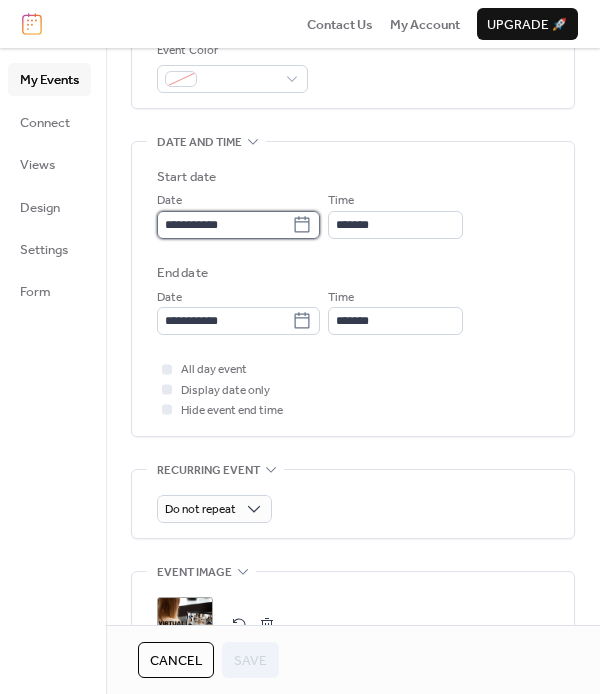click on "**********" at bounding box center (224, 225) 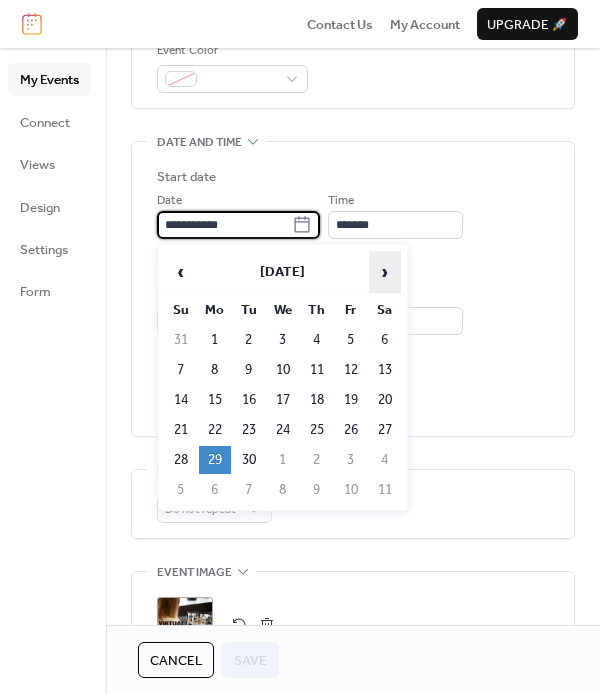 click on "›" at bounding box center (385, 272) 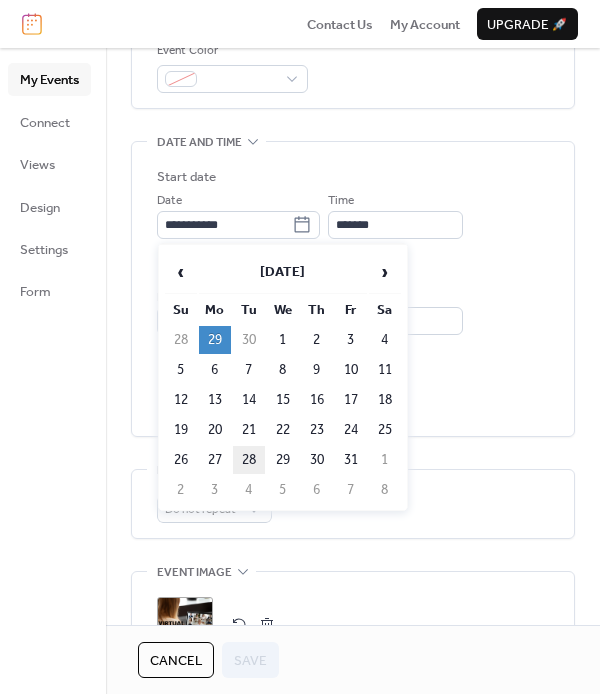click on "28" at bounding box center (249, 460) 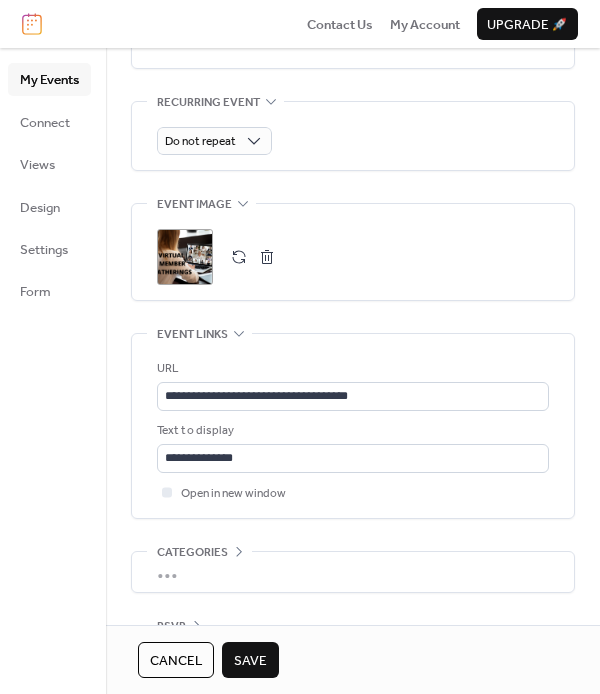 scroll, scrollTop: 969, scrollLeft: 0, axis: vertical 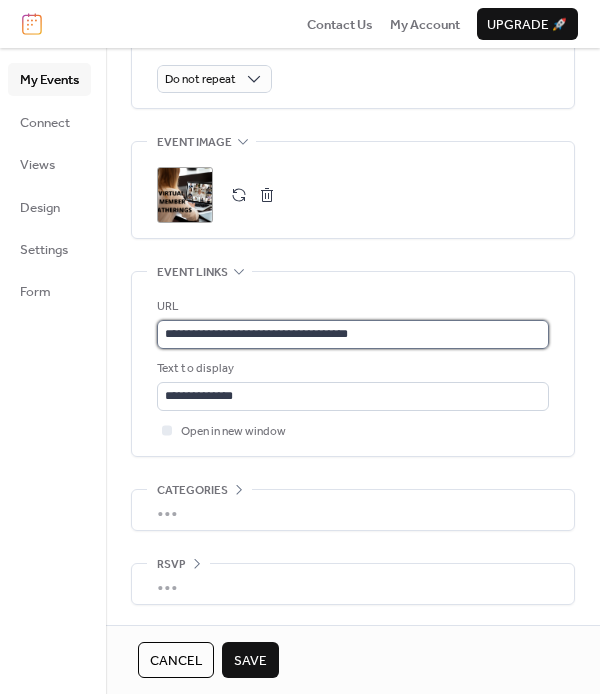click on "**********" at bounding box center [353, 334] 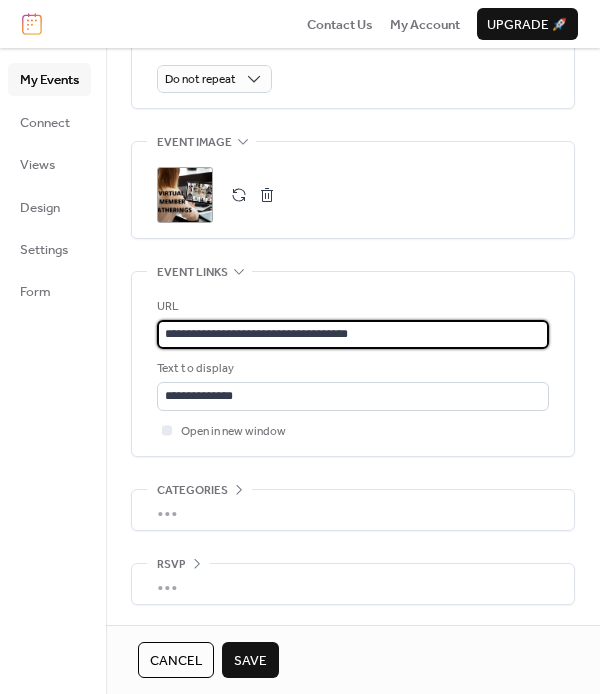 click on "**********" at bounding box center [353, 334] 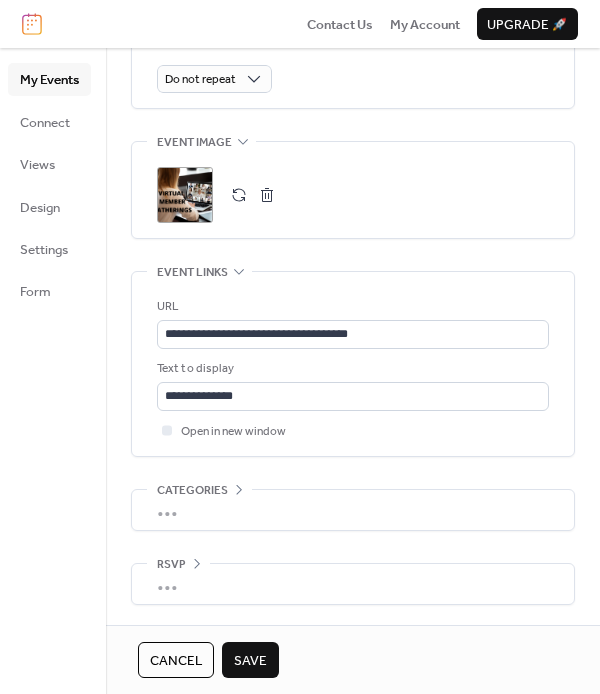 click on "Save" at bounding box center [250, 660] 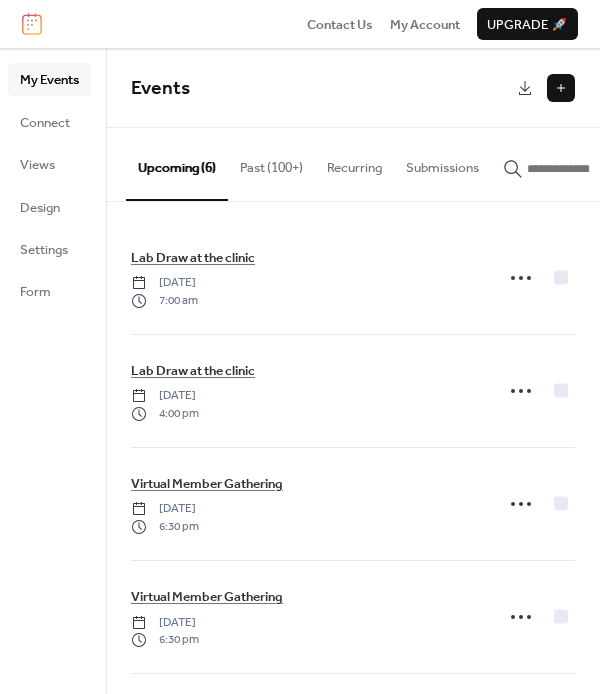 click on "Past  (100+)" at bounding box center [271, 163] 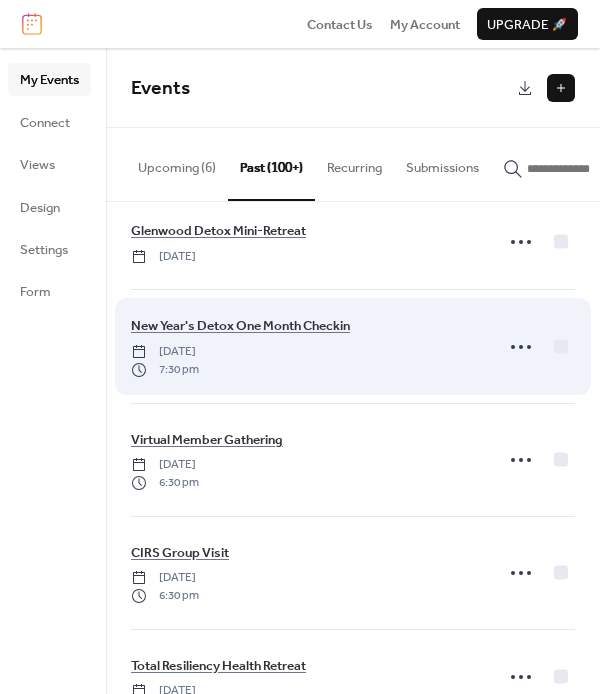 scroll, scrollTop: 3988, scrollLeft: 0, axis: vertical 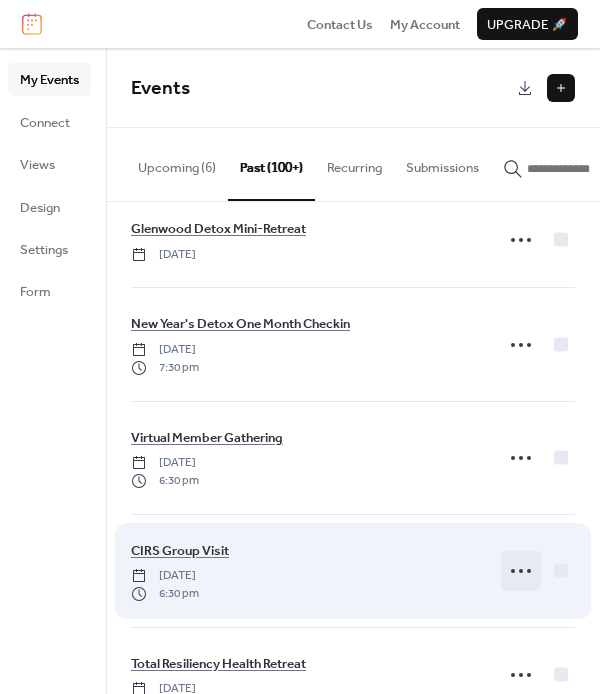 click 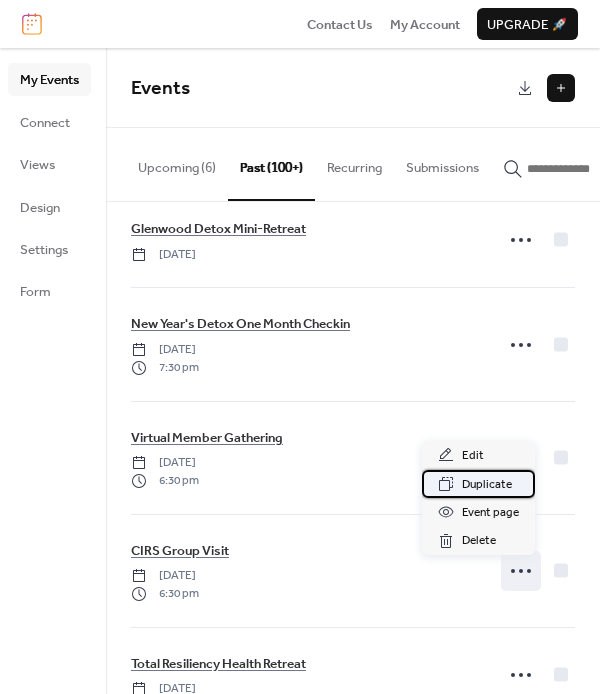 click on "Duplicate" at bounding box center [487, 485] 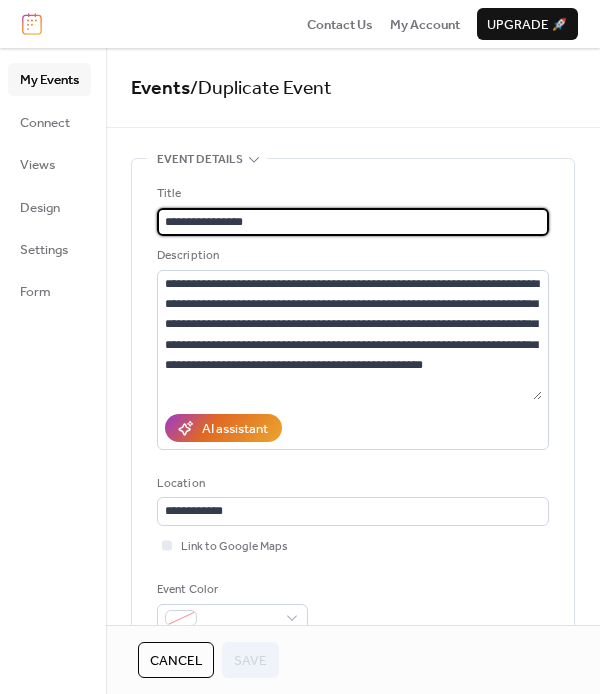 click on "**********" at bounding box center (353, 222) 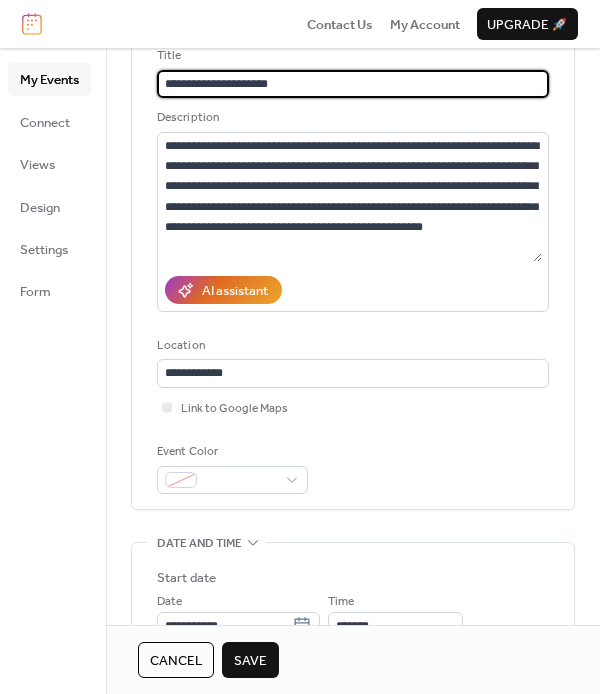 scroll, scrollTop: 255, scrollLeft: 0, axis: vertical 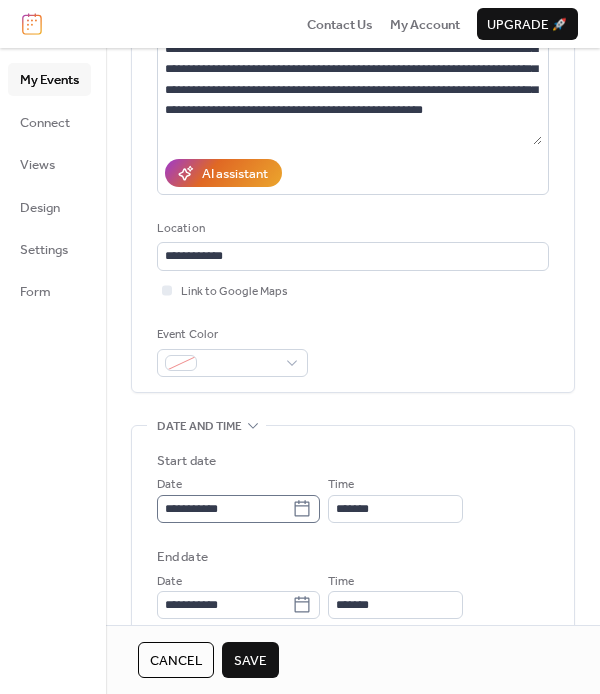 type on "**********" 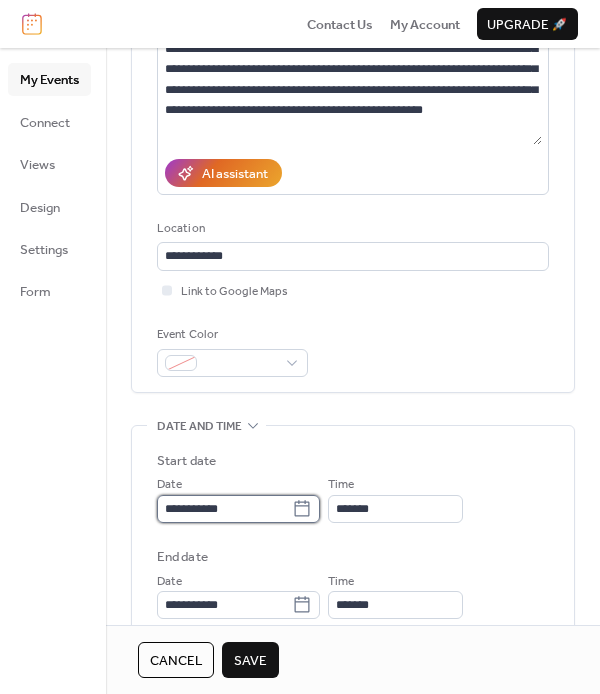 click on "**********" at bounding box center (224, 509) 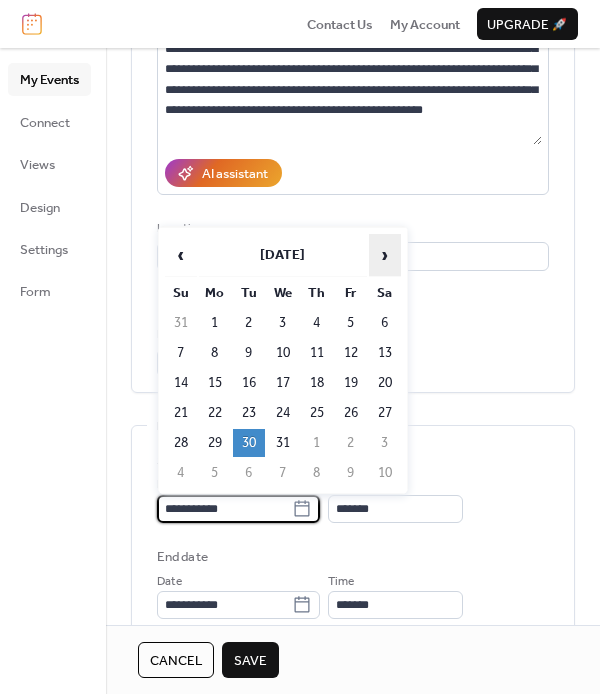 click on "›" at bounding box center (385, 255) 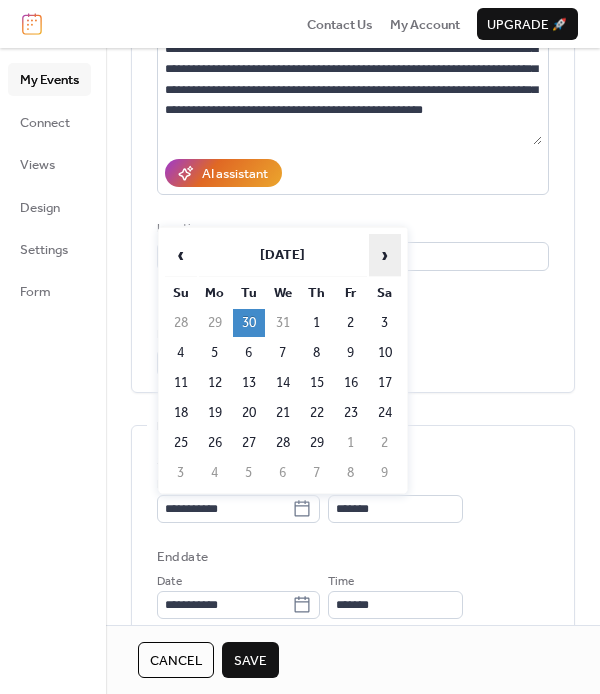 click on "›" at bounding box center [385, 255] 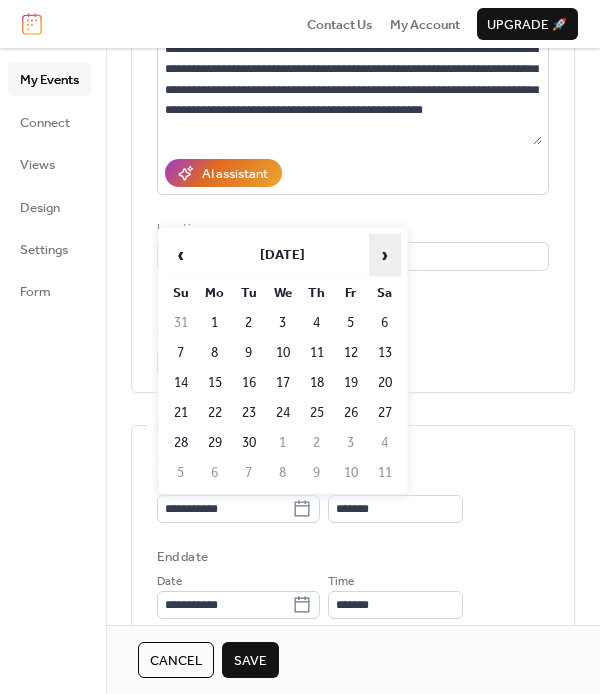 click on "›" at bounding box center [385, 255] 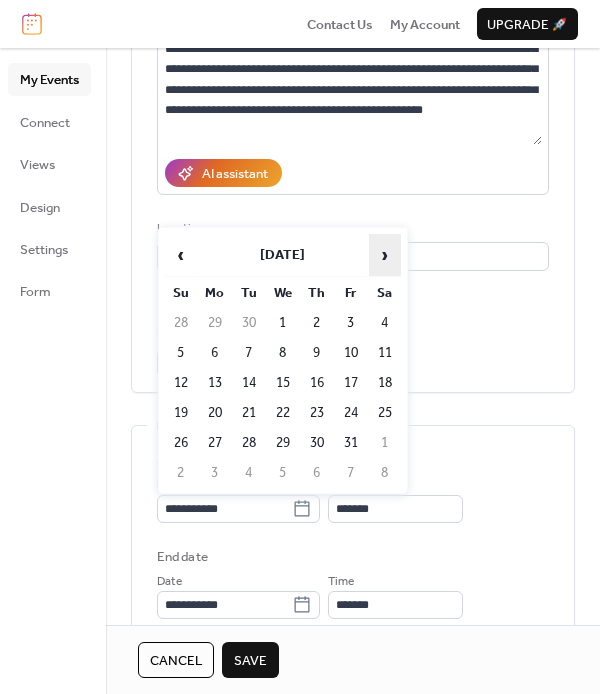 click on "›" at bounding box center (385, 255) 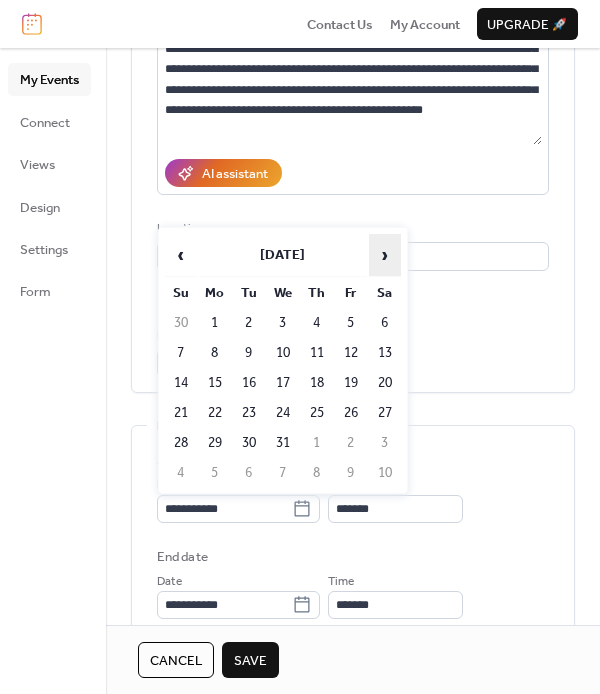click on "›" at bounding box center (385, 255) 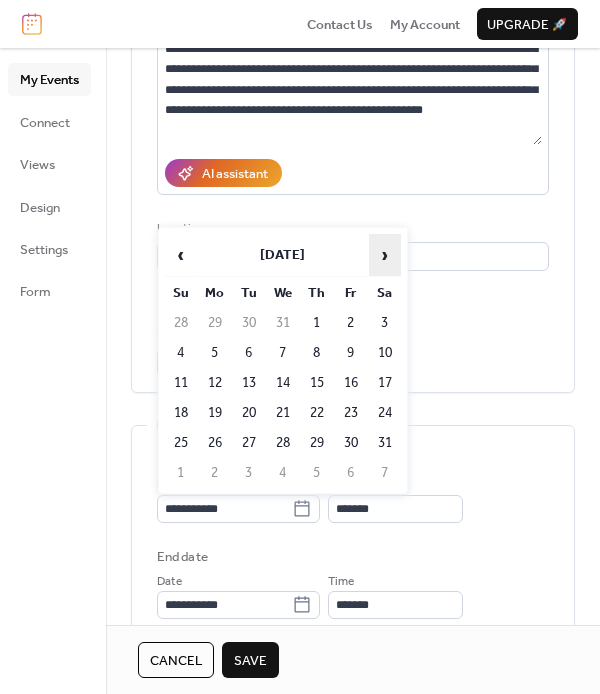 click on "›" at bounding box center [385, 255] 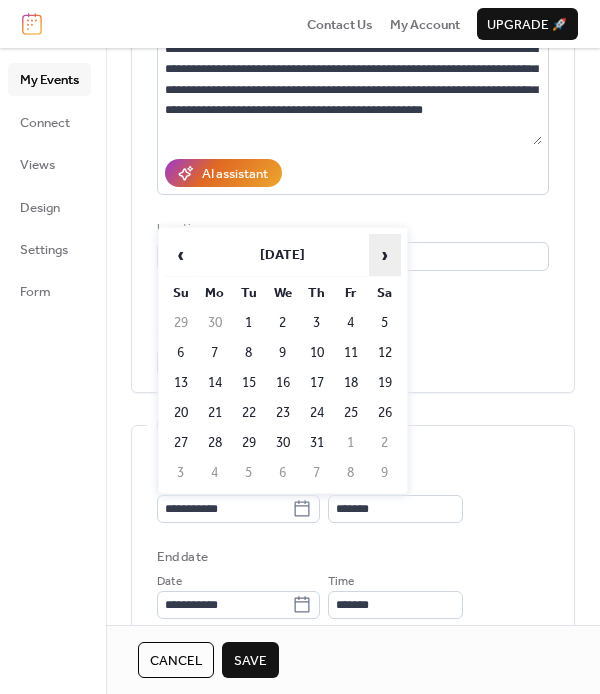 click on "›" at bounding box center (385, 255) 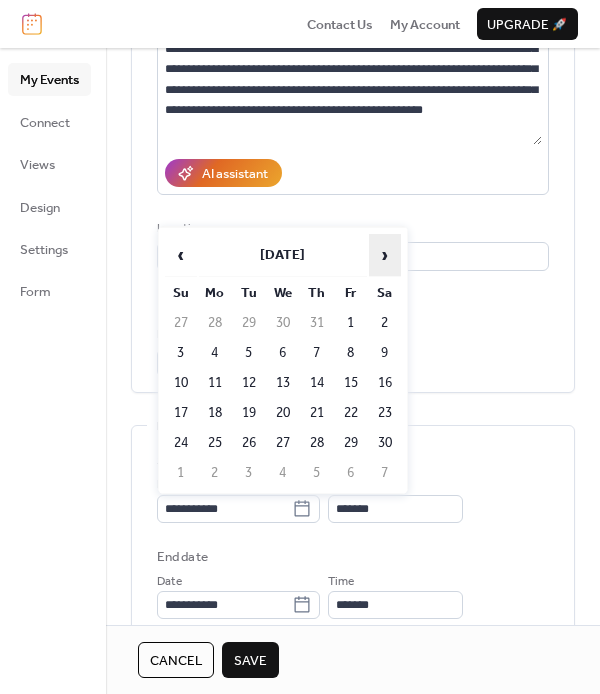 click on "›" at bounding box center (385, 255) 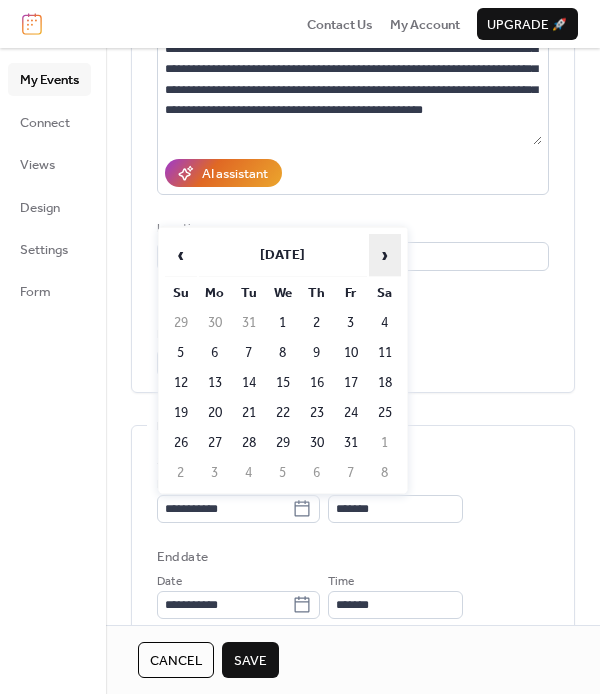 click on "›" at bounding box center [385, 255] 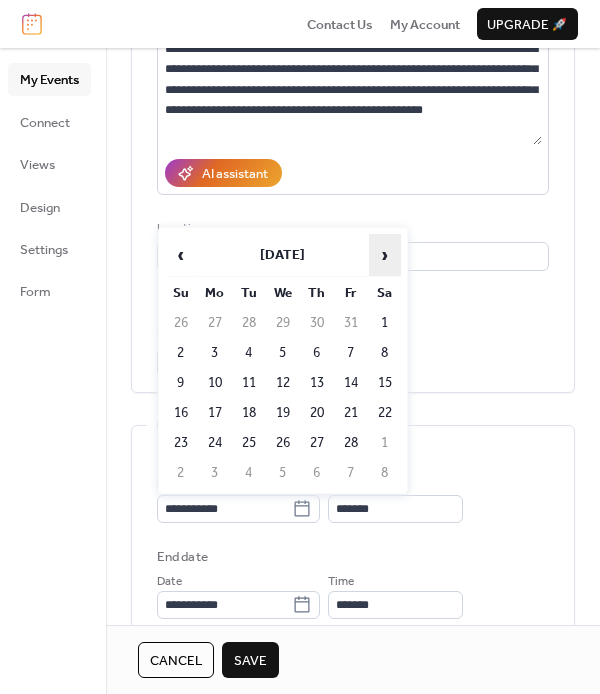 click on "›" at bounding box center (385, 255) 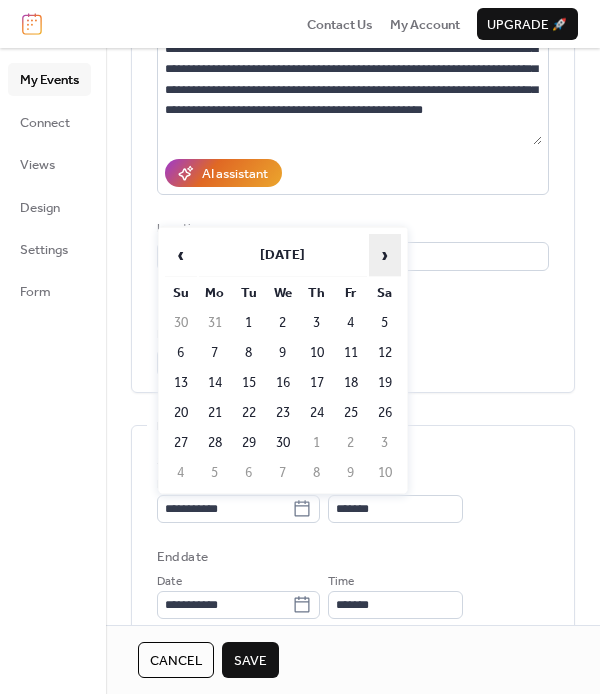 click on "›" at bounding box center [385, 255] 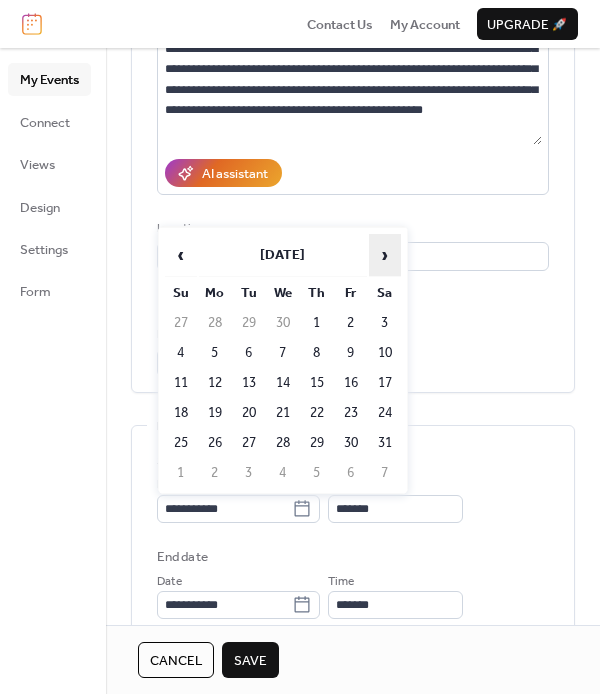 click on "›" at bounding box center [385, 255] 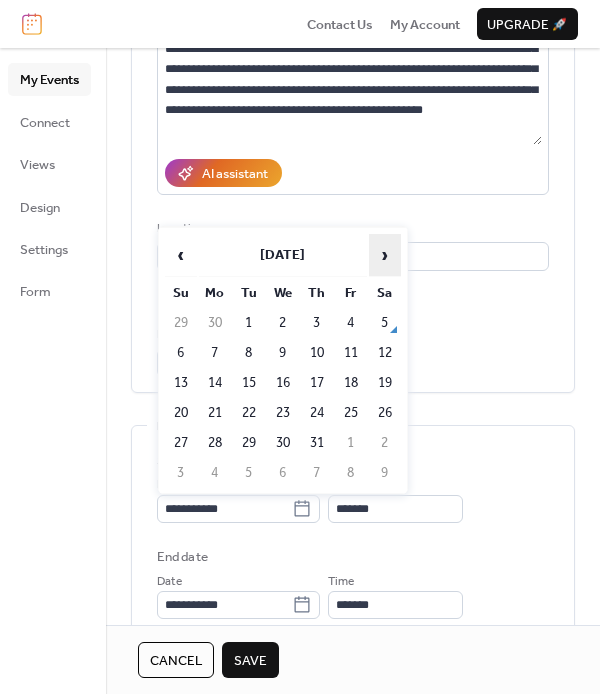 click on "›" at bounding box center (385, 255) 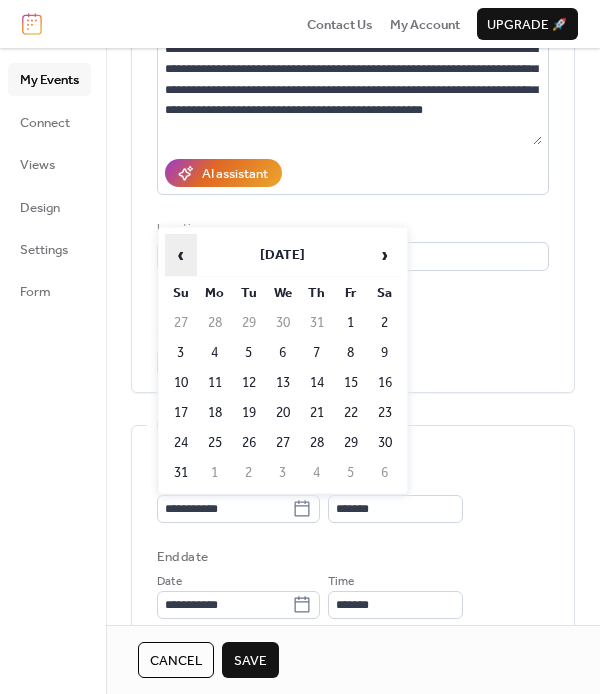 click on "‹" at bounding box center (181, 255) 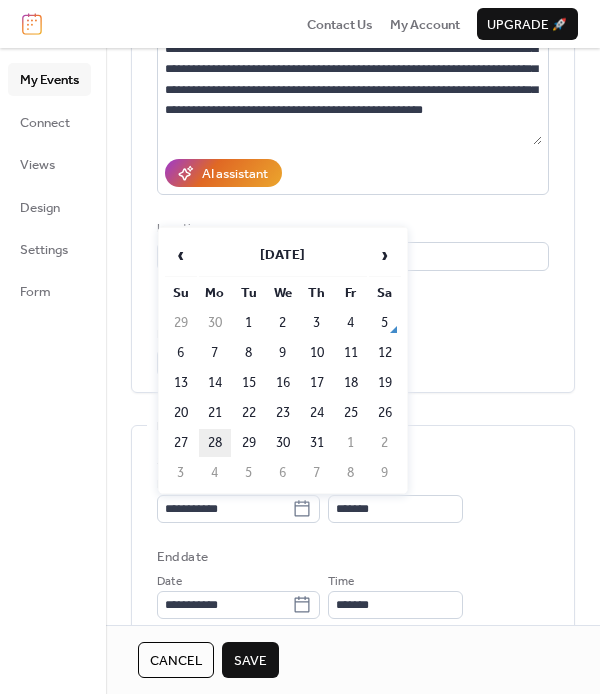 click on "28" at bounding box center [215, 443] 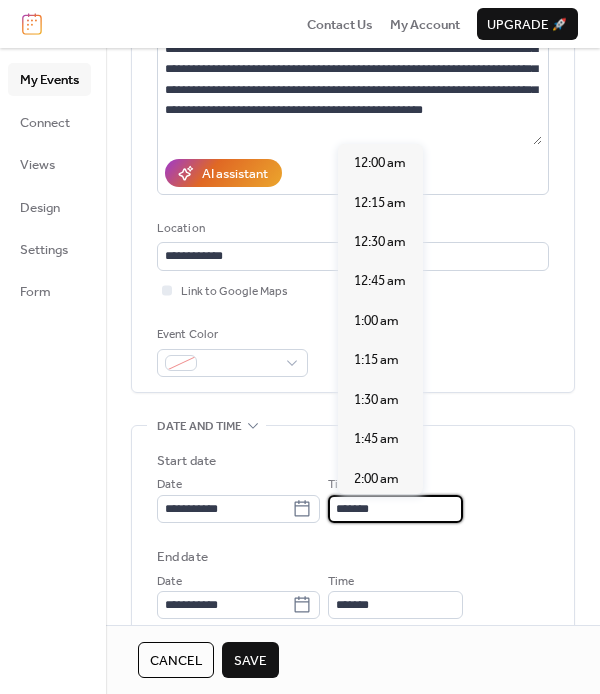 click on "*******" at bounding box center (395, 509) 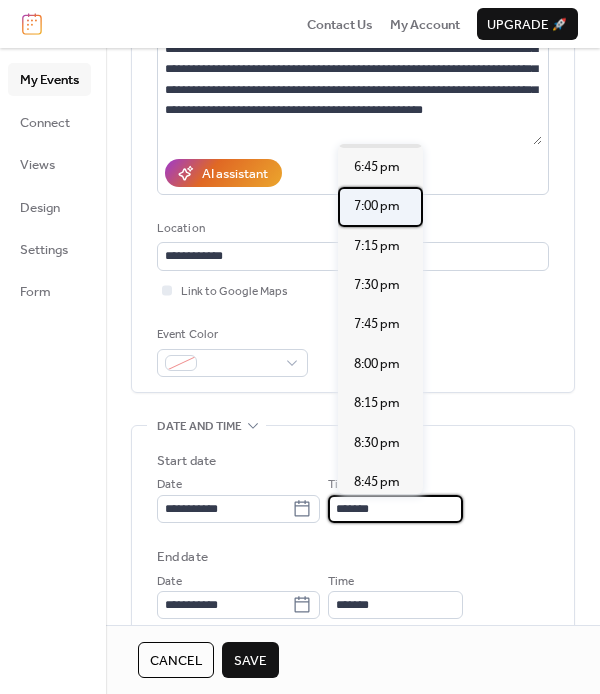 click on "7:00 pm" at bounding box center [377, 206] 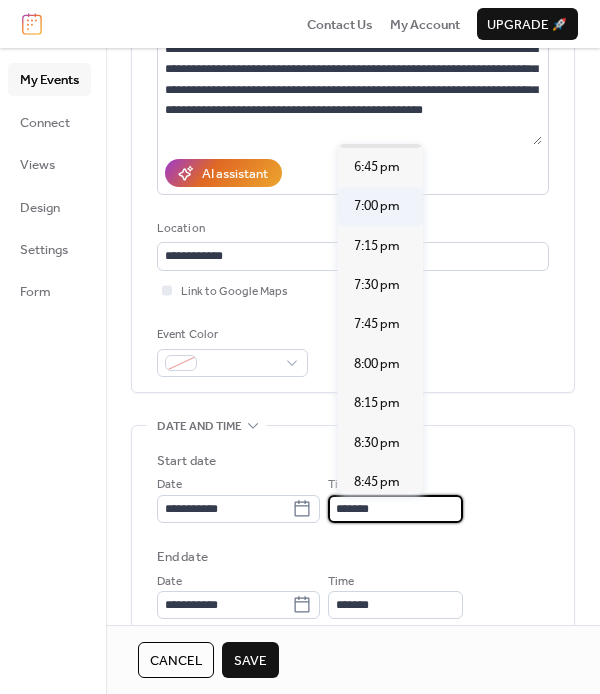 type on "*******" 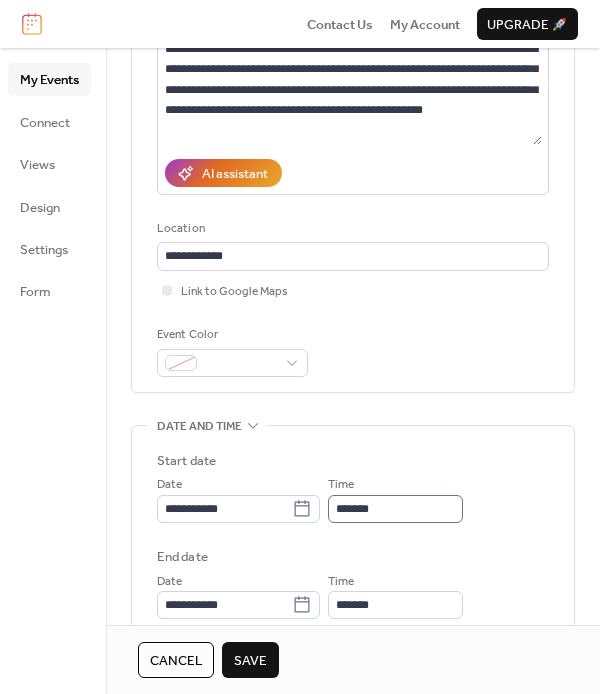 scroll, scrollTop: 0, scrollLeft: 0, axis: both 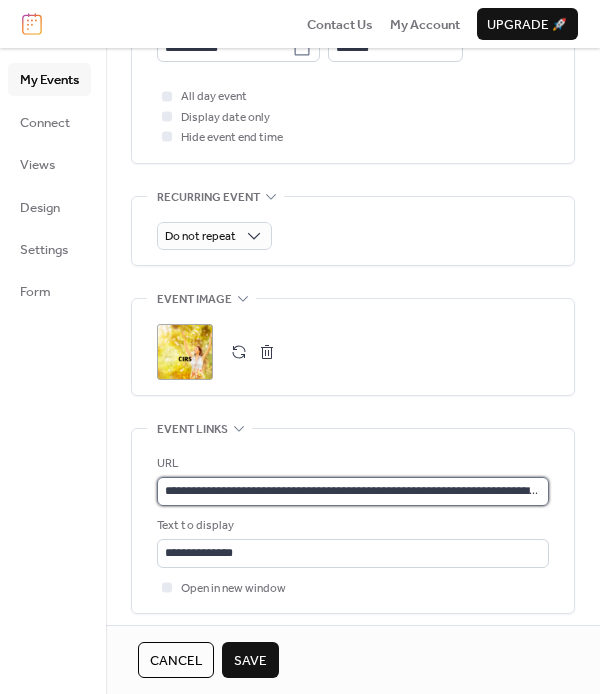 click on "**********" at bounding box center [353, 491] 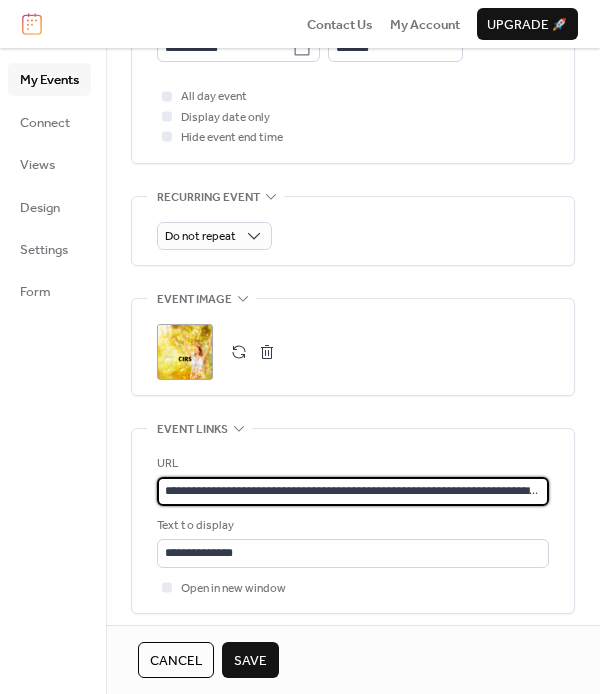 click on "**********" at bounding box center [353, 491] 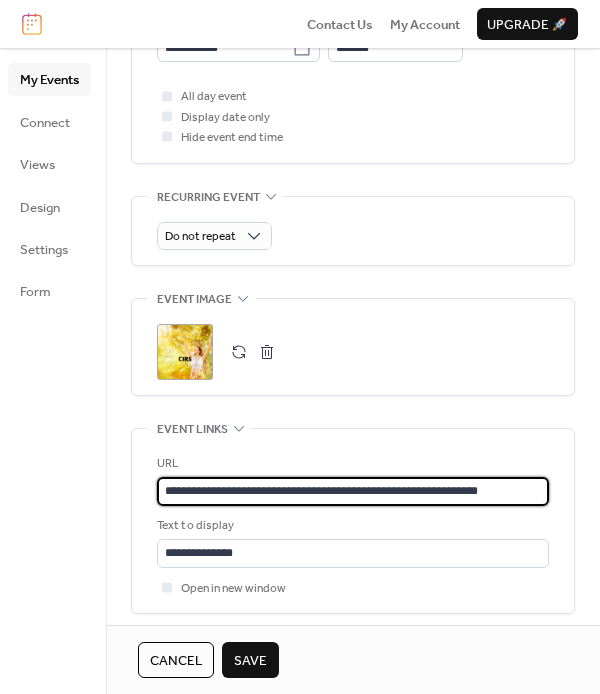 type on "**********" 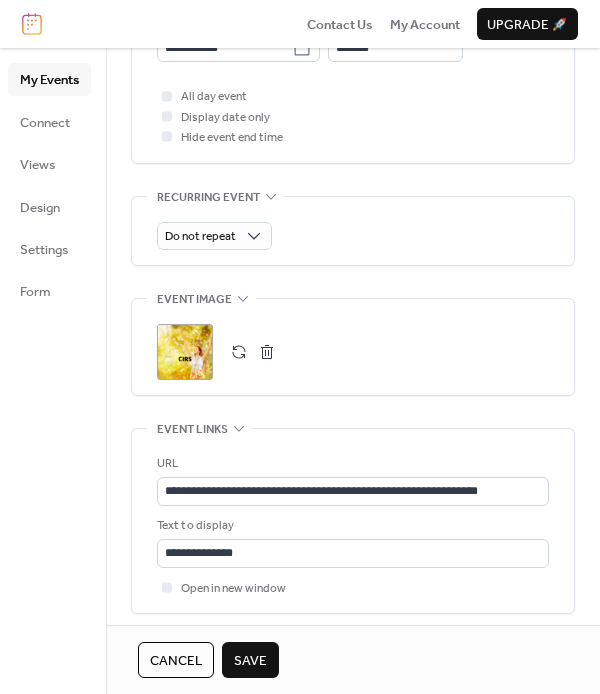 click on "Save" at bounding box center (250, 661) 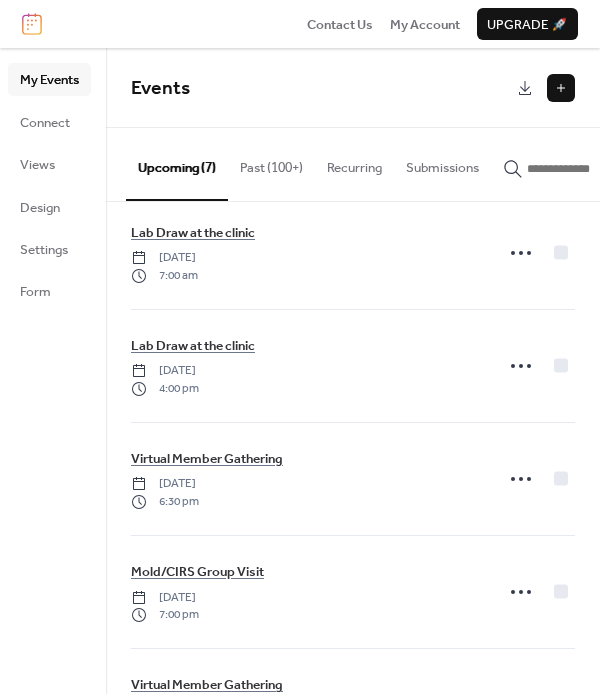 scroll, scrollTop: 29, scrollLeft: 0, axis: vertical 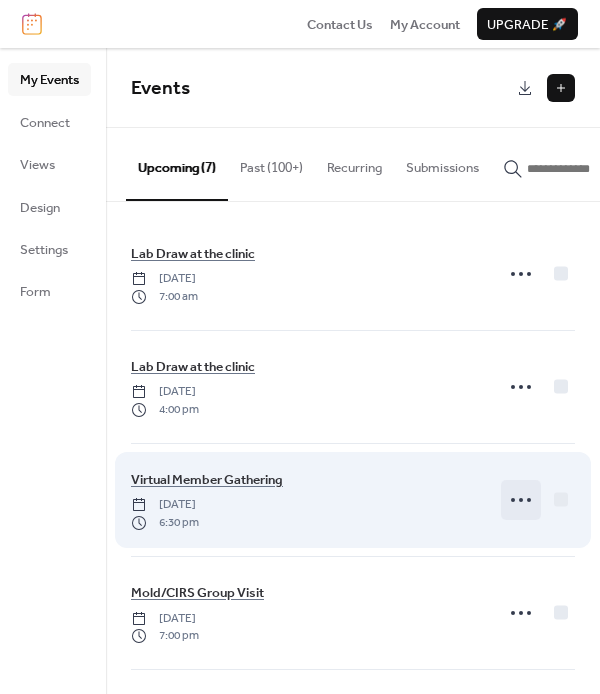 click 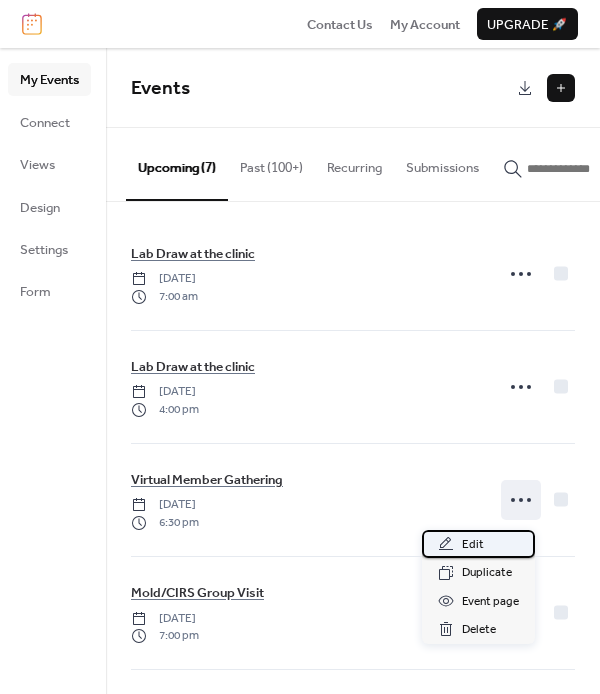 click on "Edit" at bounding box center [473, 545] 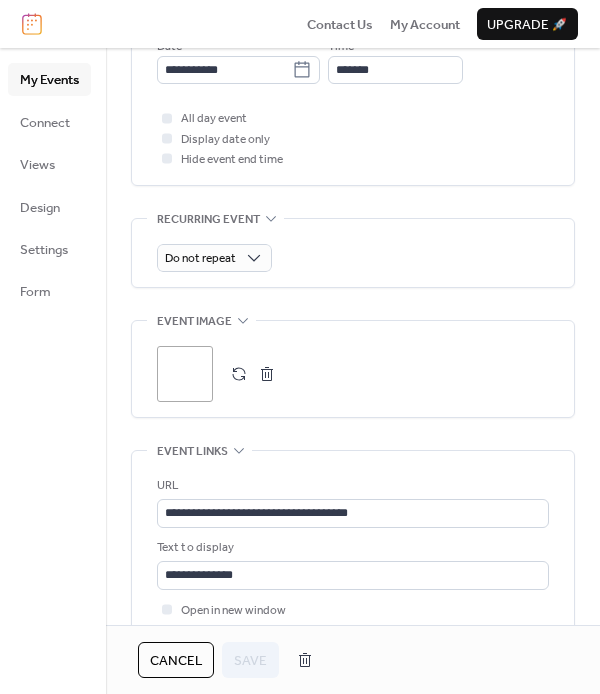 scroll, scrollTop: 966, scrollLeft: 0, axis: vertical 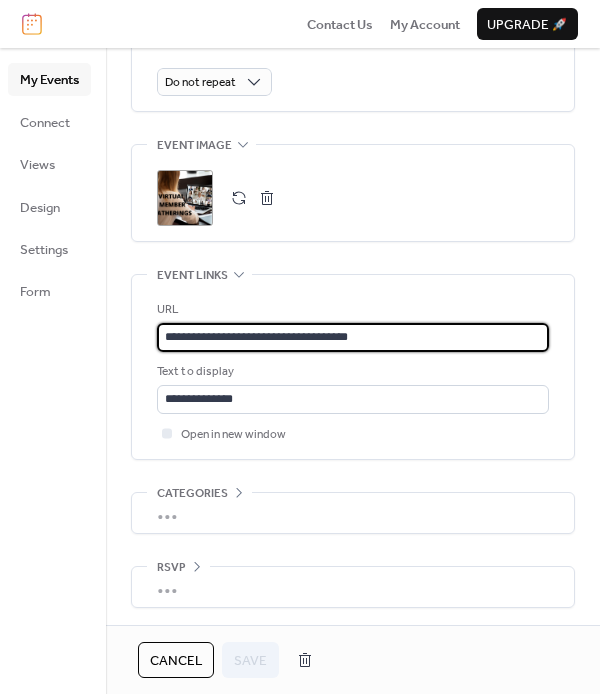 click on "**********" at bounding box center [353, 337] 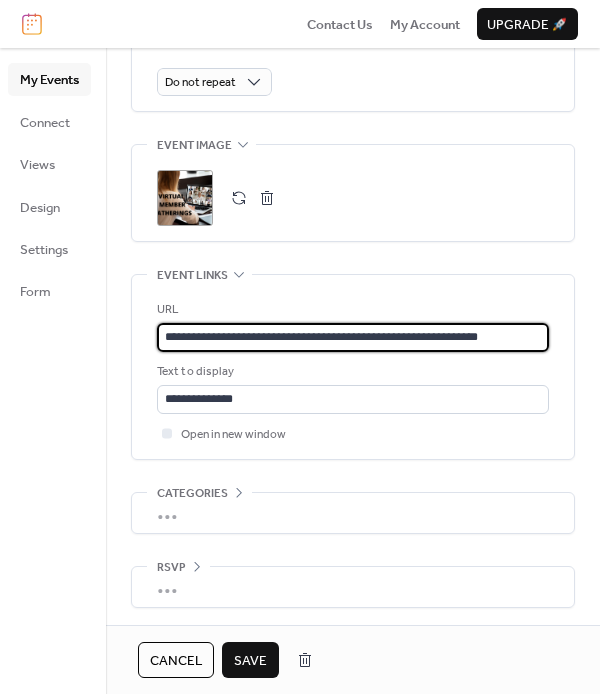 scroll, scrollTop: 0, scrollLeft: 24, axis: horizontal 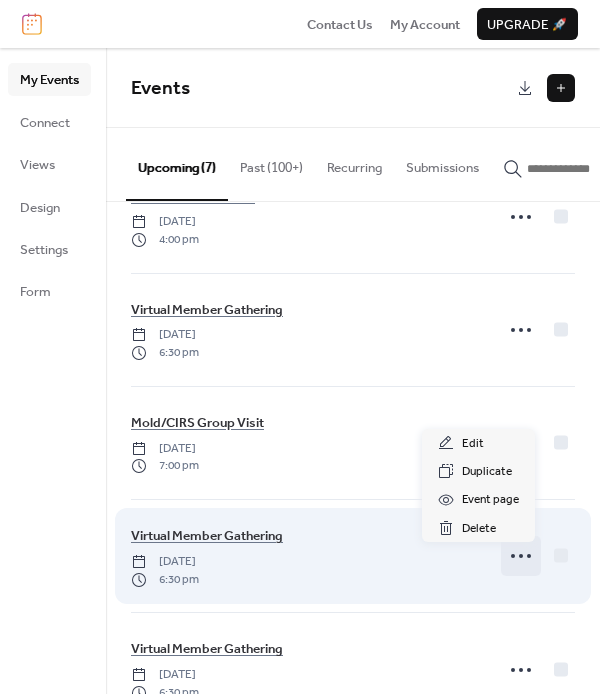 click 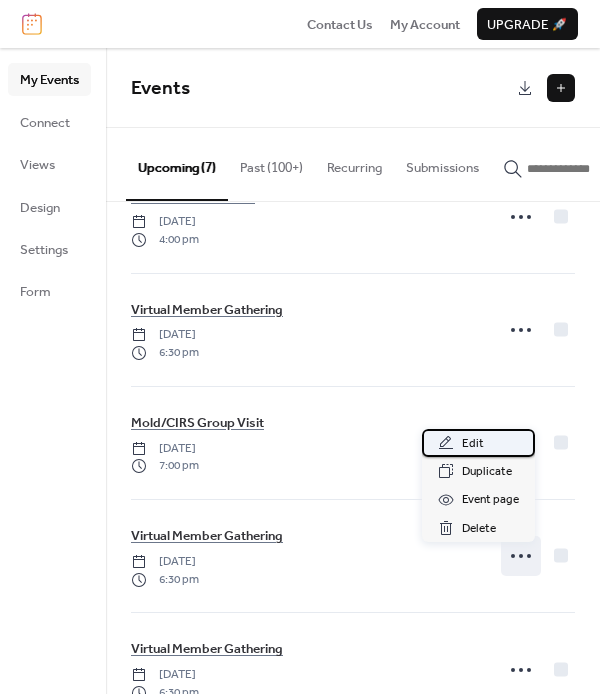 click on "Edit" at bounding box center [473, 444] 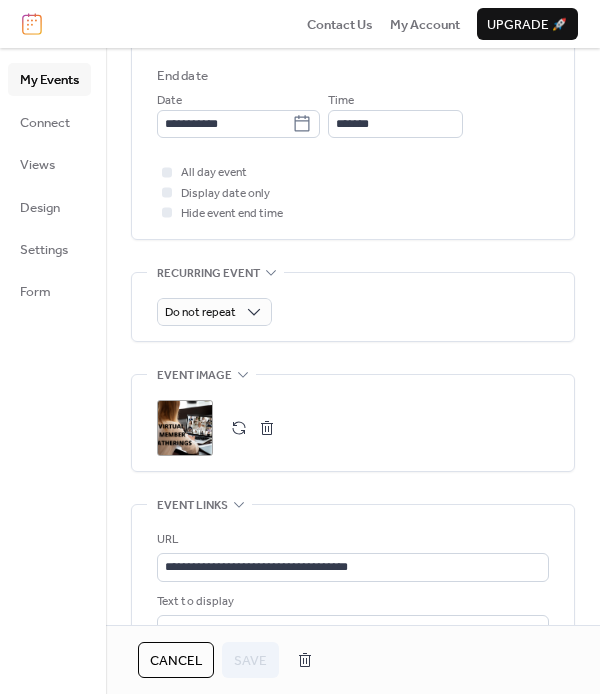scroll, scrollTop: 742, scrollLeft: 0, axis: vertical 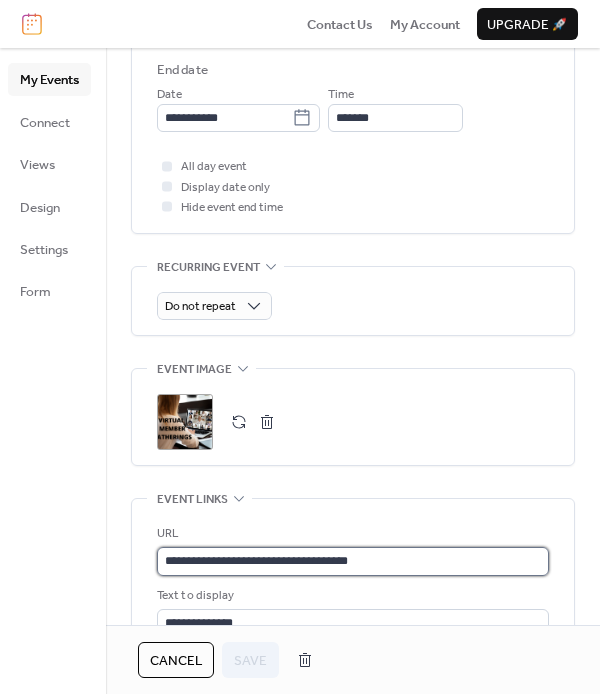 click on "**********" at bounding box center (353, 561) 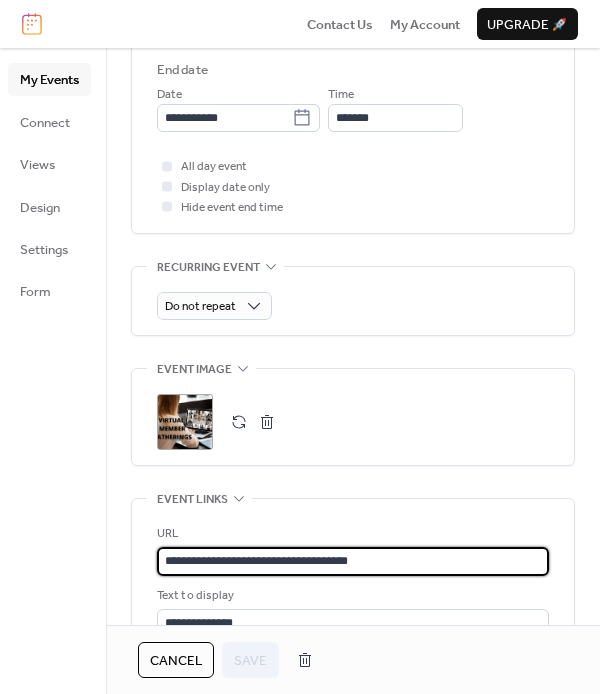 click on "**********" at bounding box center [353, 561] 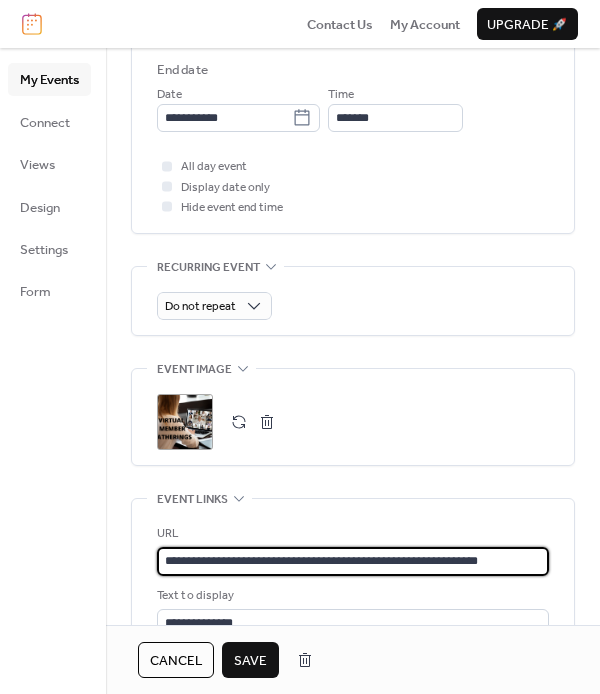 scroll, scrollTop: 0, scrollLeft: 4, axis: horizontal 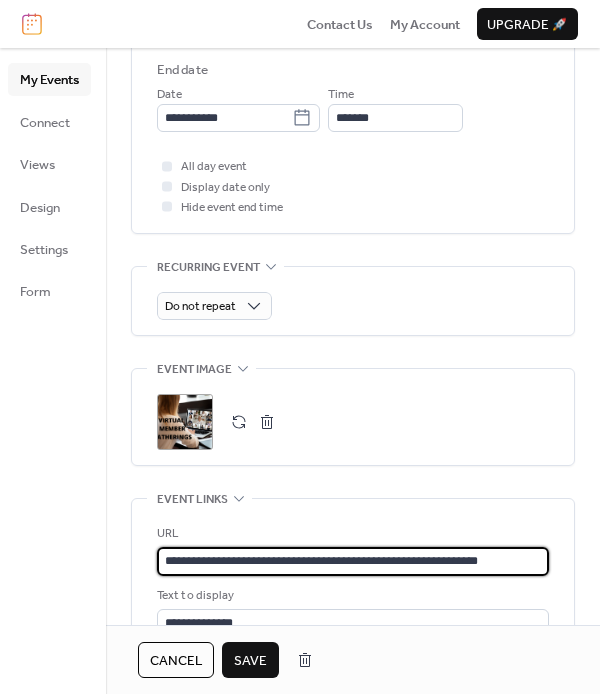 type on "**********" 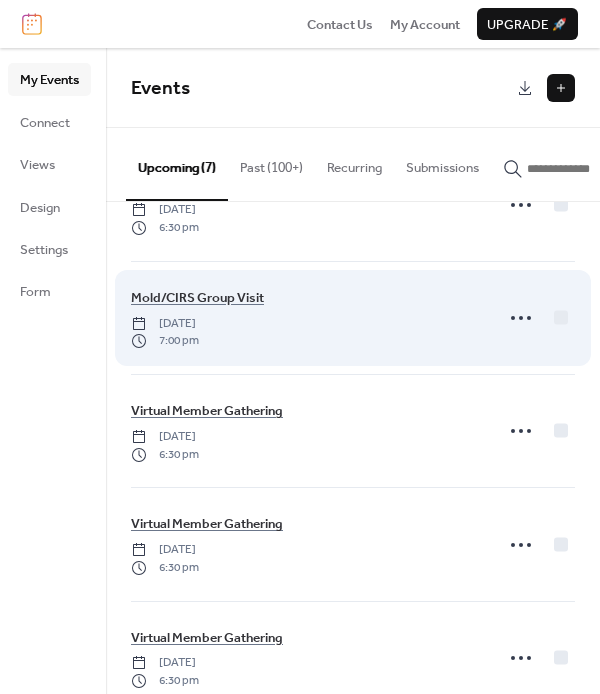 scroll, scrollTop: 330, scrollLeft: 0, axis: vertical 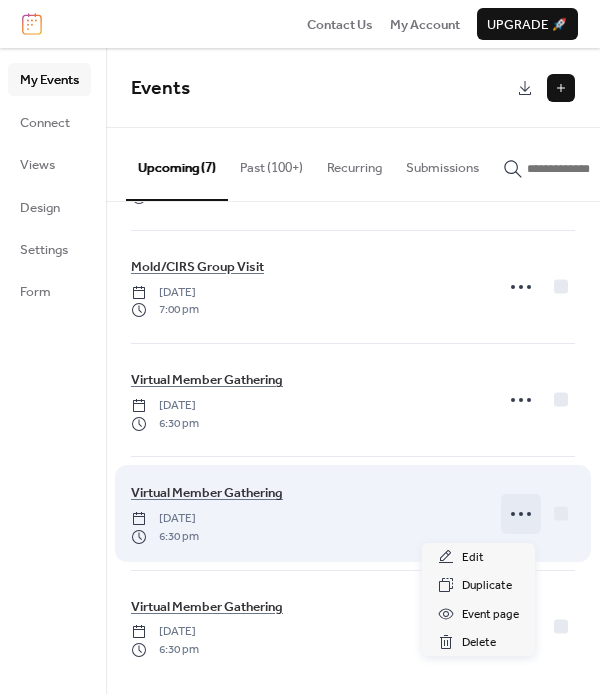 click 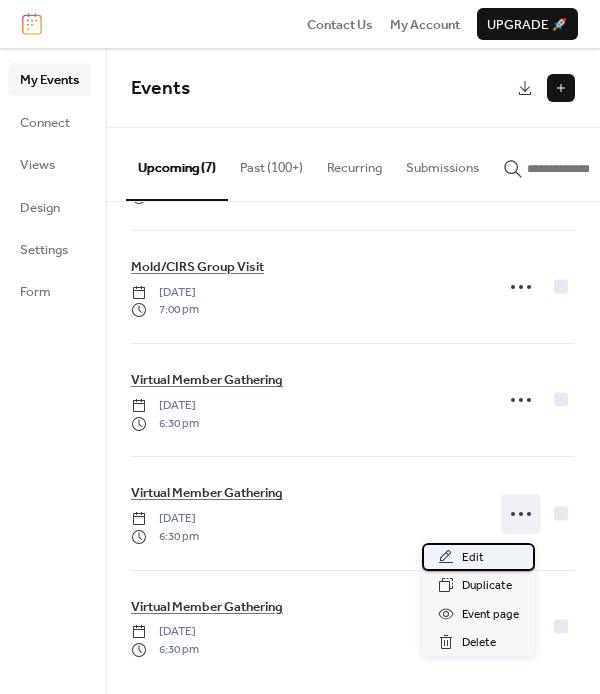 click on "Edit" at bounding box center [473, 558] 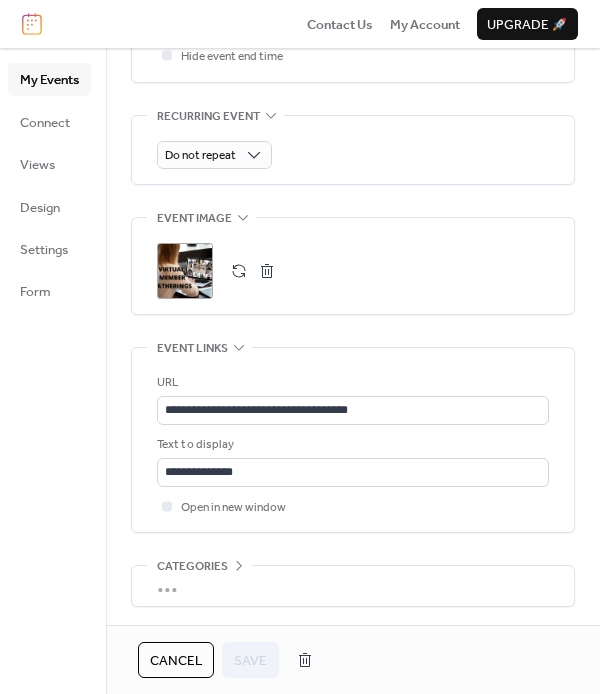 scroll, scrollTop: 947, scrollLeft: 0, axis: vertical 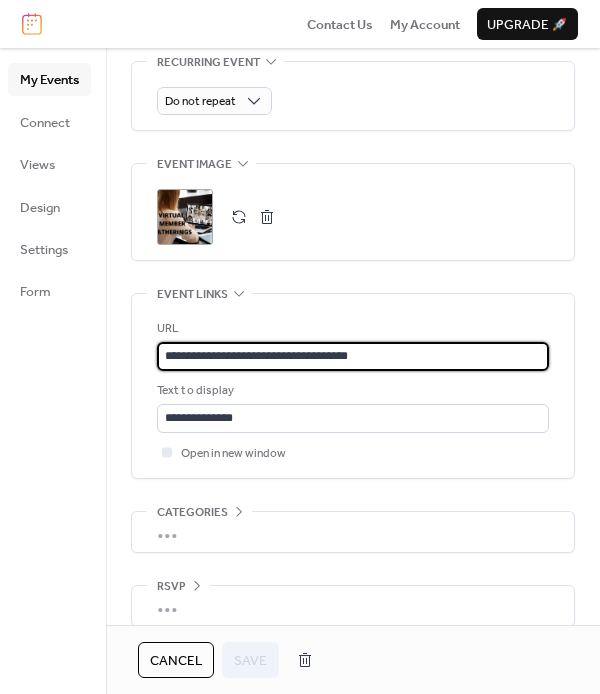 click on "**********" at bounding box center (353, 356) 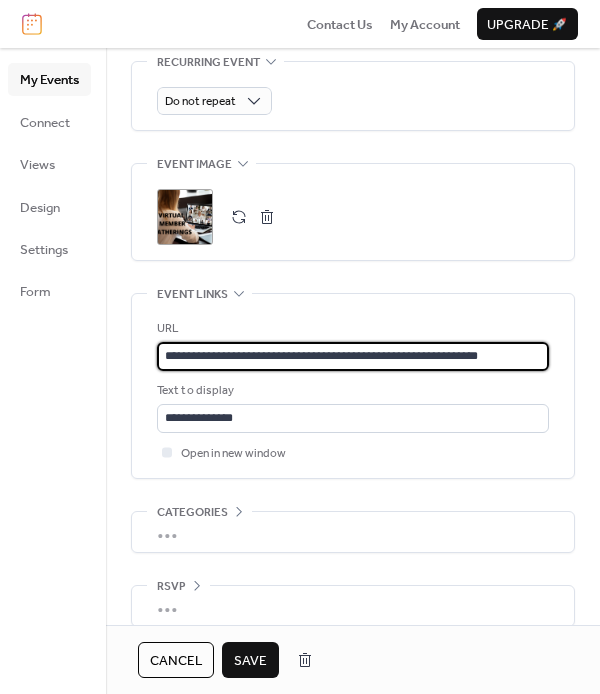 type on "**********" 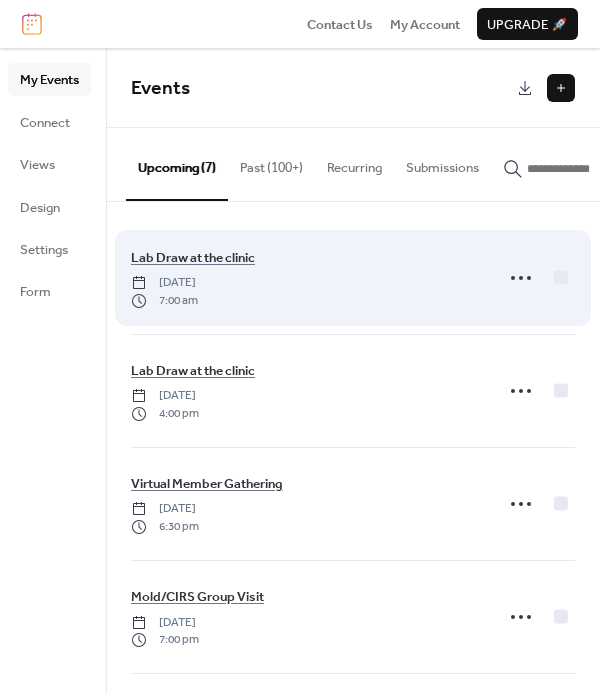 scroll, scrollTop: 344, scrollLeft: 0, axis: vertical 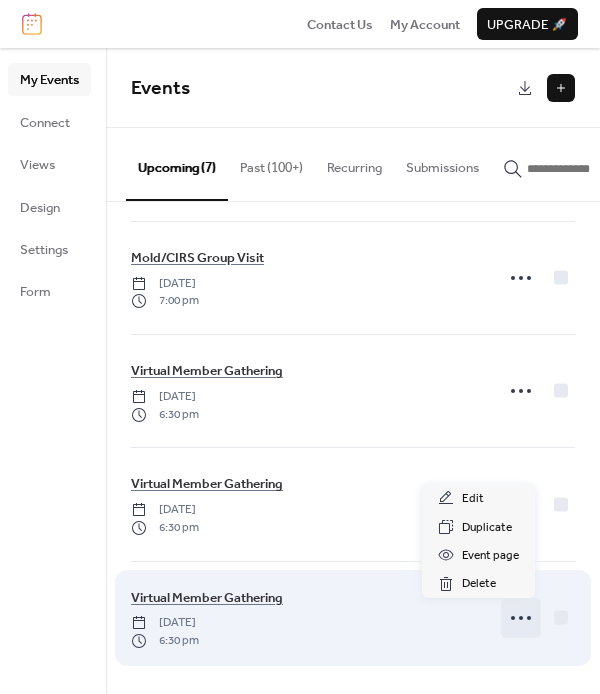 click 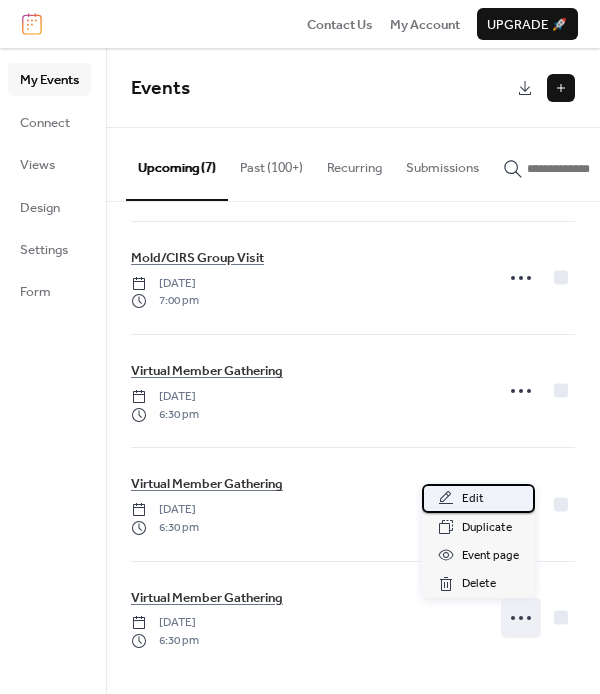 click on "Edit" at bounding box center (473, 499) 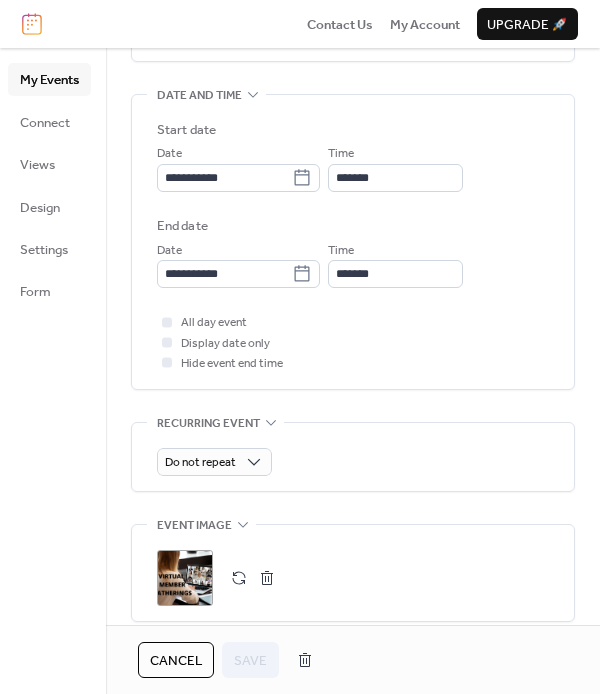 scroll, scrollTop: 796, scrollLeft: 0, axis: vertical 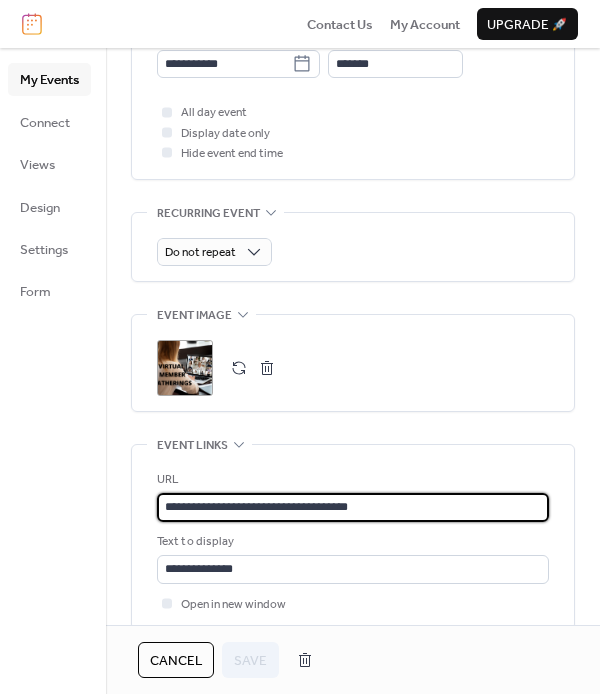 click on "**********" at bounding box center [353, 507] 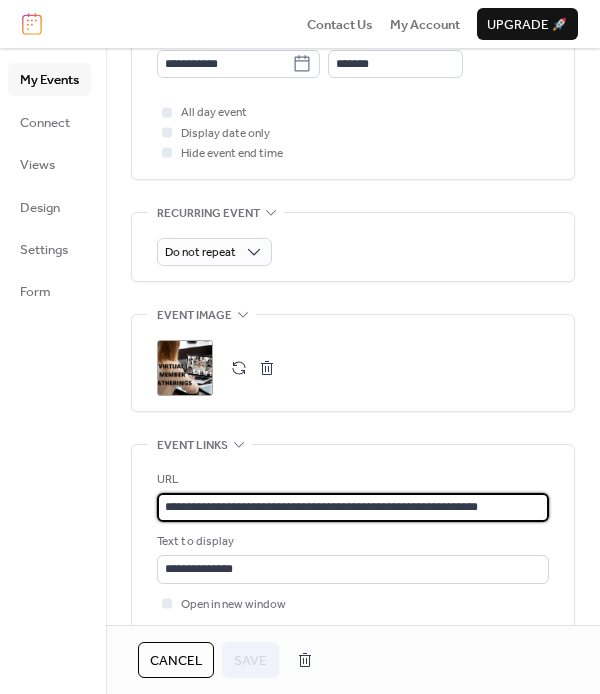 scroll, scrollTop: 0, scrollLeft: 7, axis: horizontal 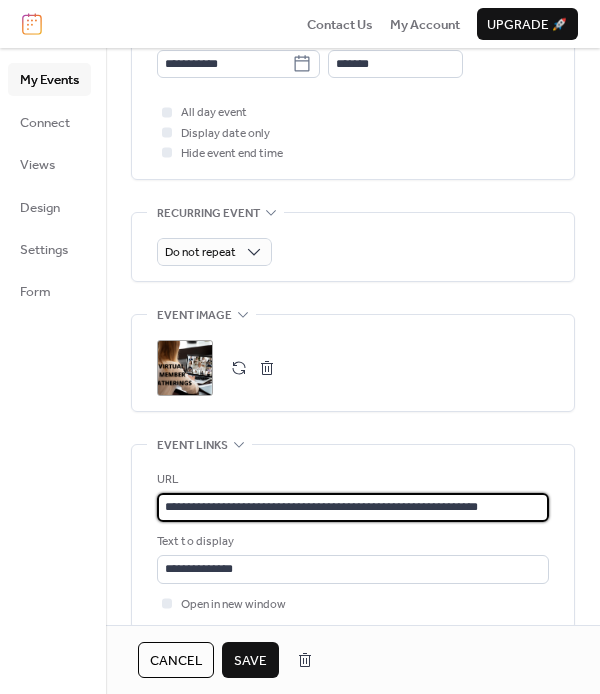 type on "**********" 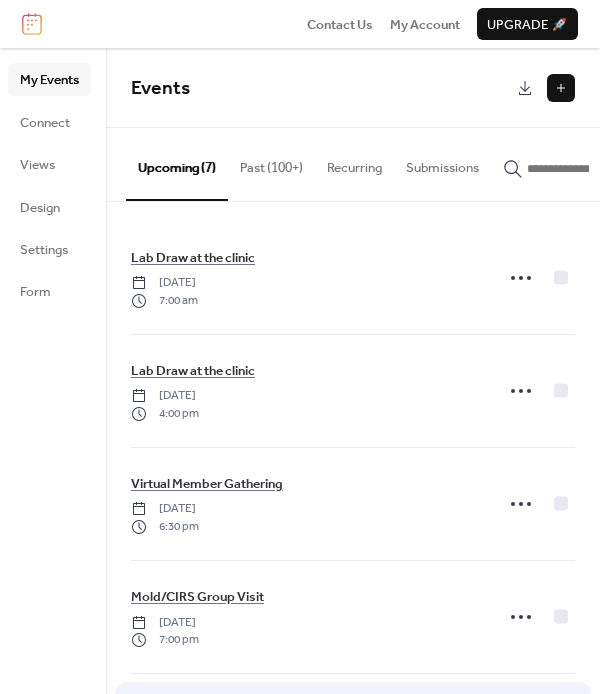 scroll, scrollTop: 344, scrollLeft: 0, axis: vertical 